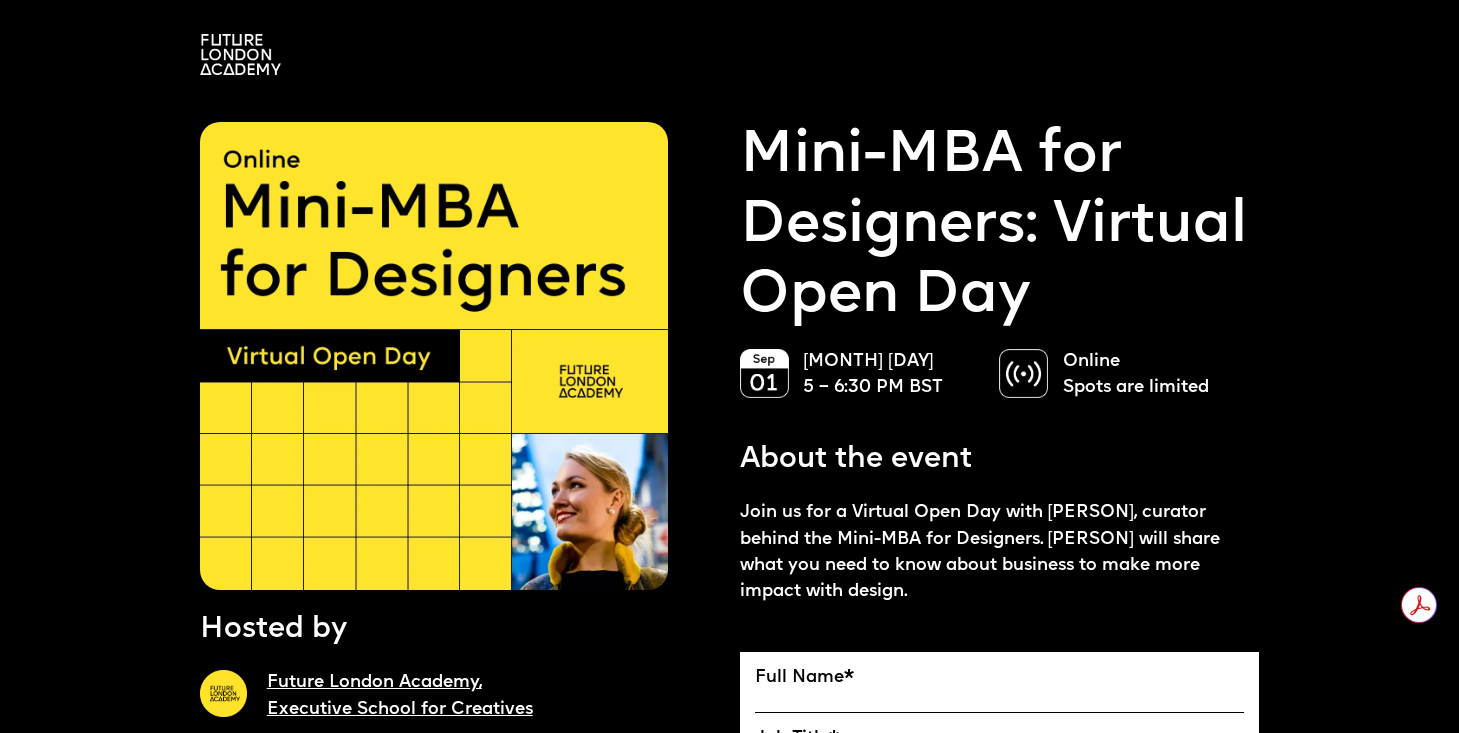 scroll, scrollTop: 1949, scrollLeft: 0, axis: vertical 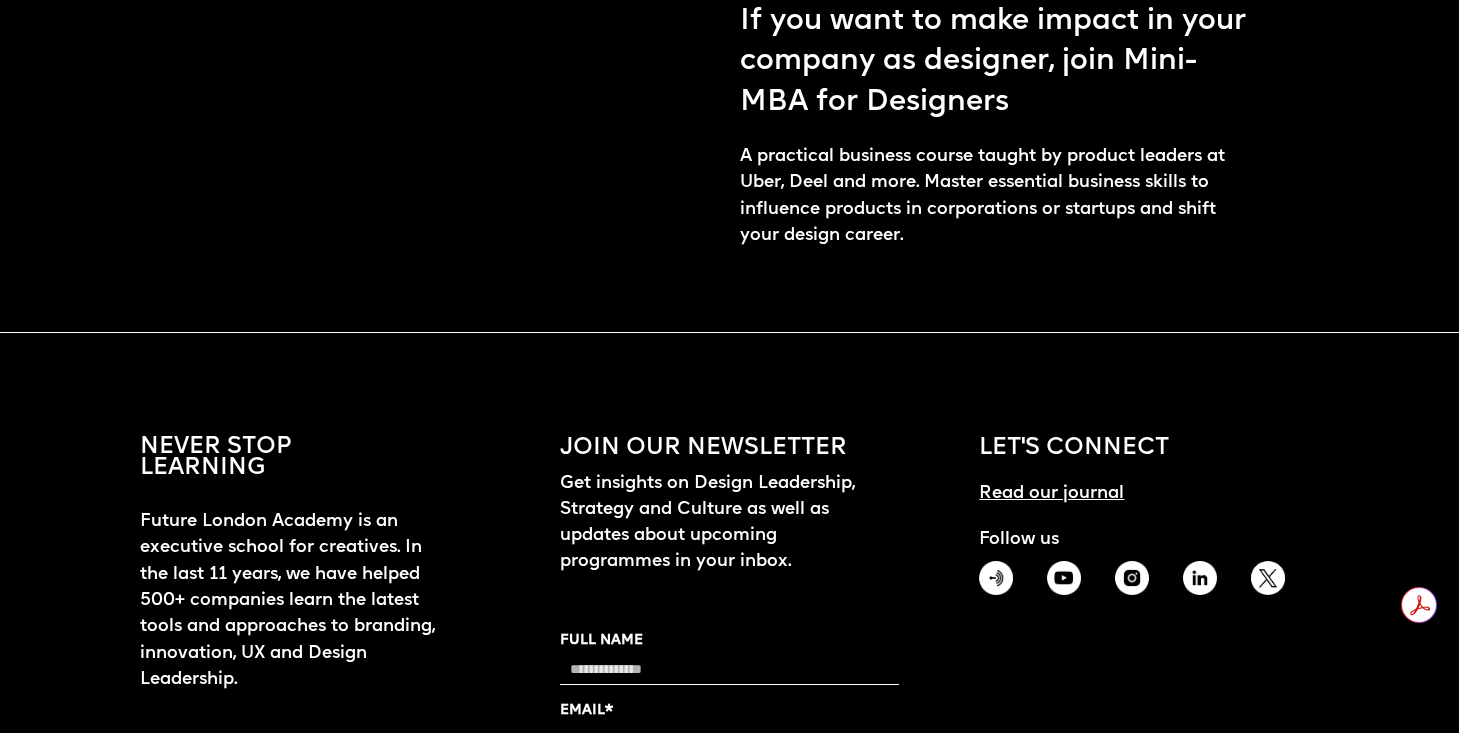 click on "Hosted by Future London Academy, Executive School for Creatives Mini-MBA for Designers: Virtual Open Day September 01 5 – 6:30 PM BST Online Spots are limited About the event Join us for a Virtual Open Day with Ekaterina Solomeina, curator behind the Mini-MBA for Designers. Ekaterina will share what you need to know about business to make more impact with design.
Full Name
*
Job Title
*
Email
*
Company Name
*
Phone Number
*
Your Question to Ekaterina about Mini-MBA for Designers
Sign Up
You will learn: How to connect work you do to what business leaders care about What business terms you need to know to feel confident in conversations with a CEO Simple ways to share your creative ideas with clients and business leaders so they trust your decisions" at bounding box center [729, -1010] 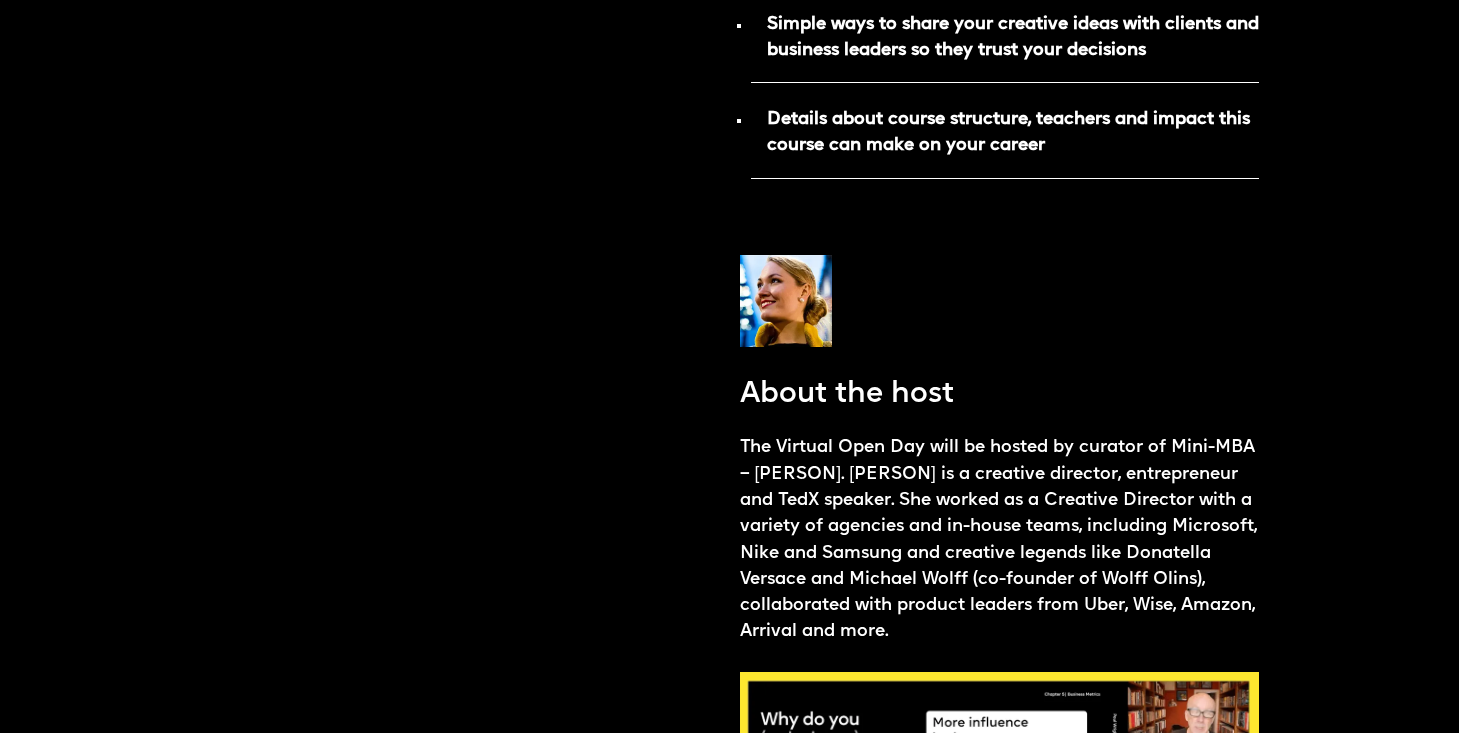 click on "The Virtual Open Day will be hosted by curator of Mini-MBA – Ekaterina Solomeina. Ekaterina is a creative director, entrepreneur and TedX speaker. She worked as a Creative Director with a variety of agencies and in-house teams, including Microsoft, Nike and Samsung and creative legends like Donatella Versace and Michael Wolff (co-founder of Wolff Olins), collaborated with product leaders from Uber, Wise, Amazon, Arrival and more." at bounding box center [1000, 540] 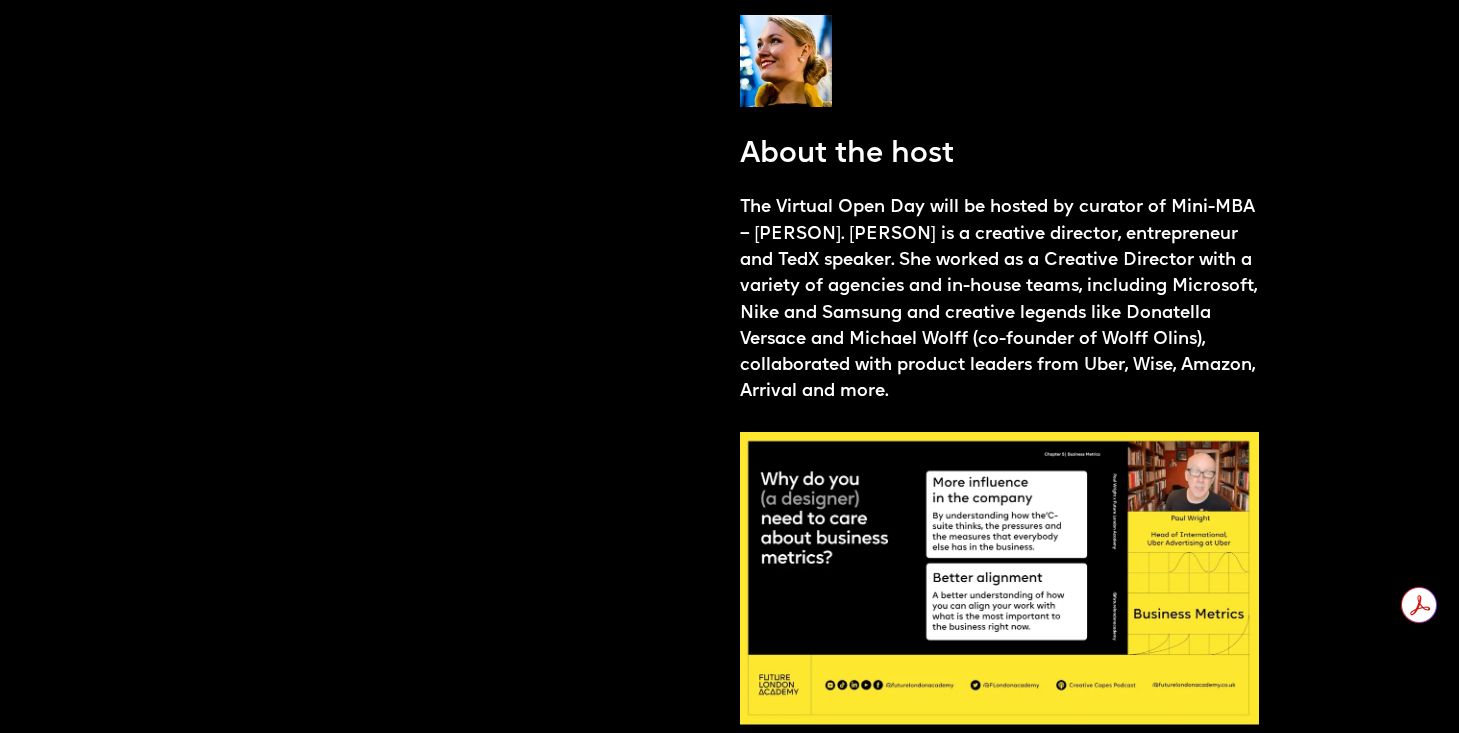 click at bounding box center [999, 578] 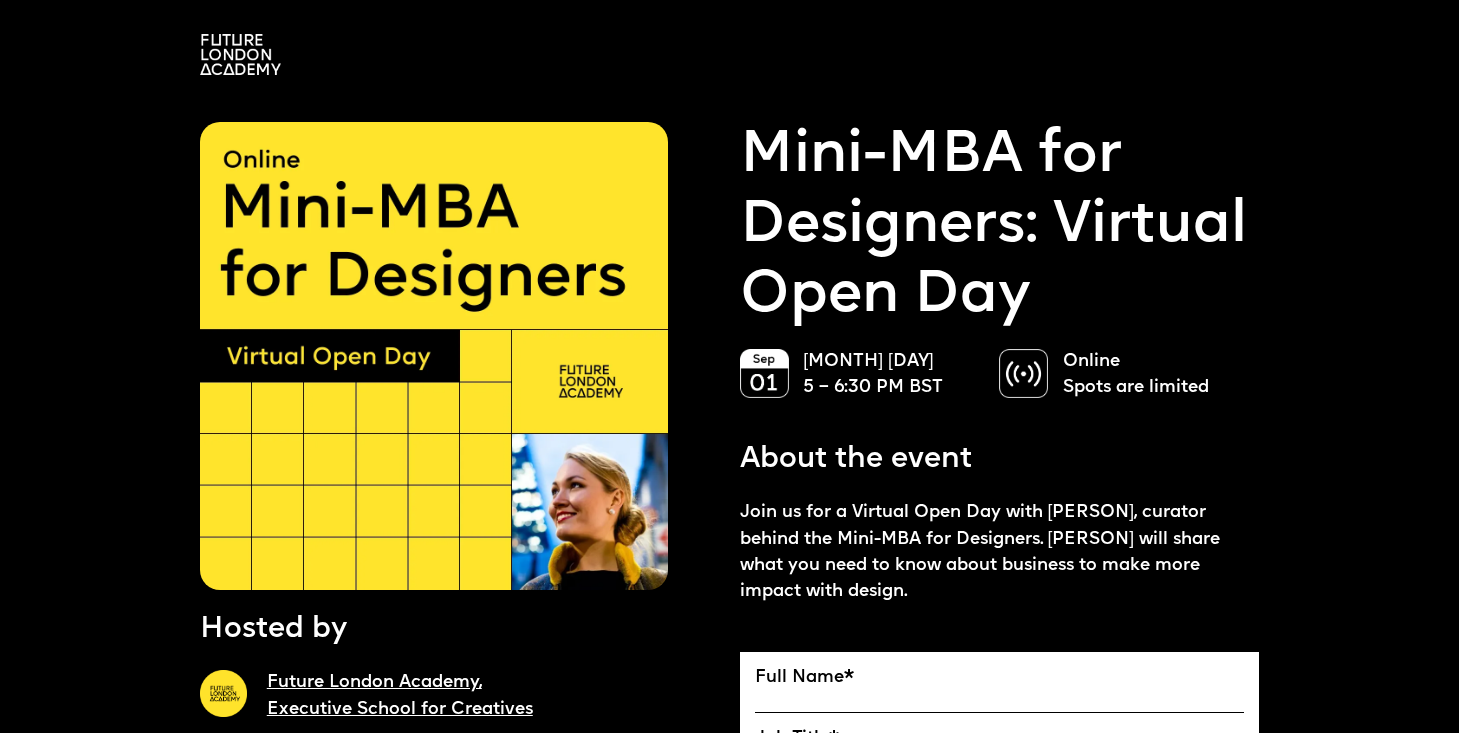 scroll, scrollTop: 214, scrollLeft: 0, axis: vertical 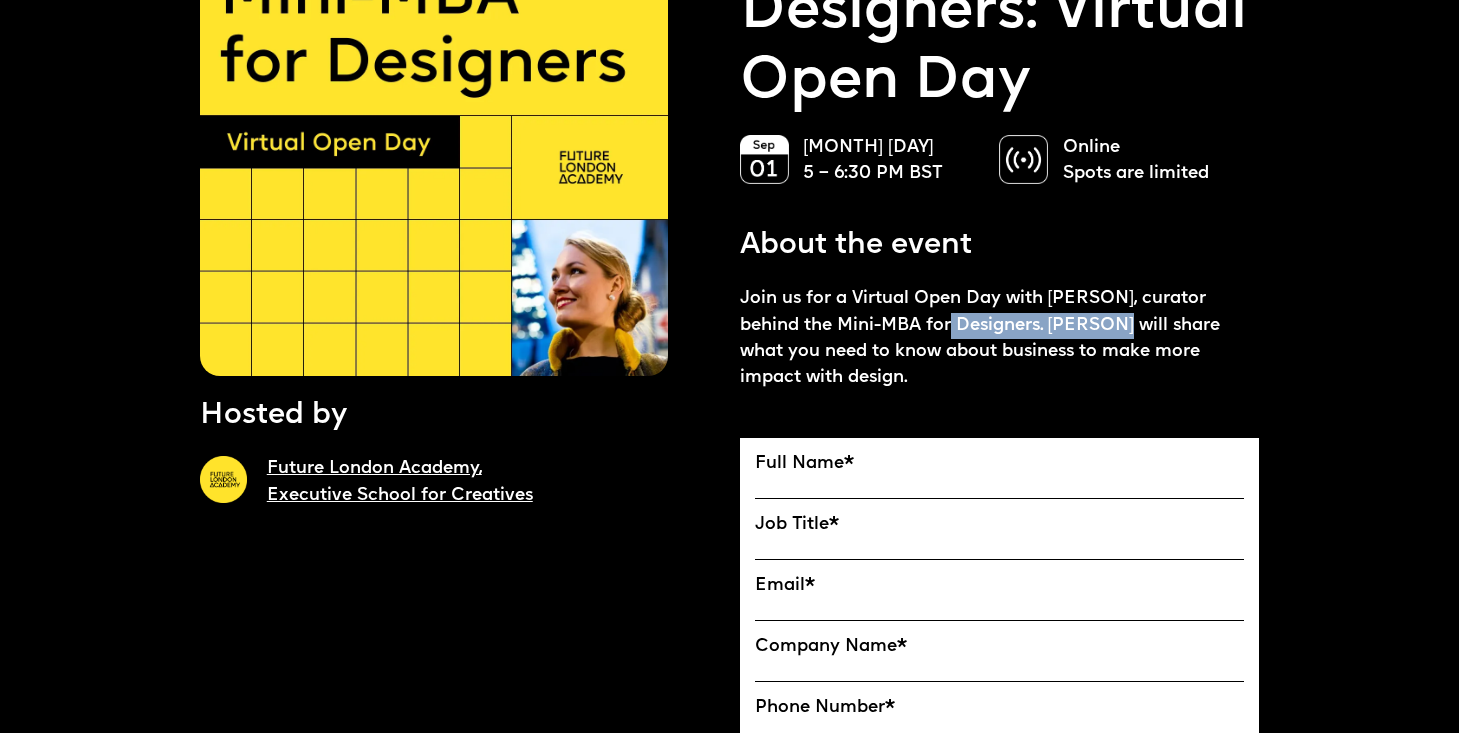 drag, startPoint x: 919, startPoint y: 316, endPoint x: 1102, endPoint y: 337, distance: 184.20097 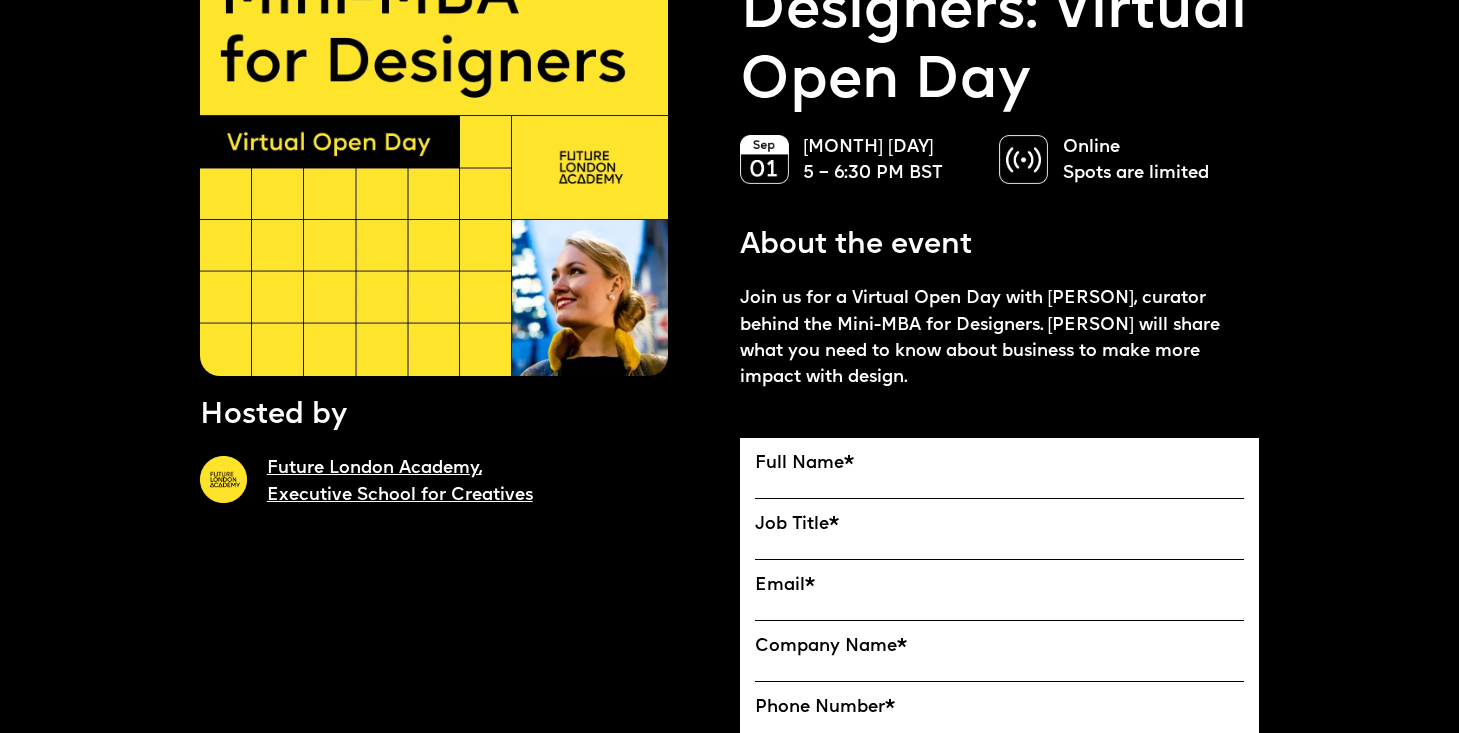 click on "Join us for a Virtual Open Day with Ekaterina Solomeina, curator behind the Mini-MBA for Designers. Ekaterina will share what you need to know about business to make more impact with design." at bounding box center [1000, 338] 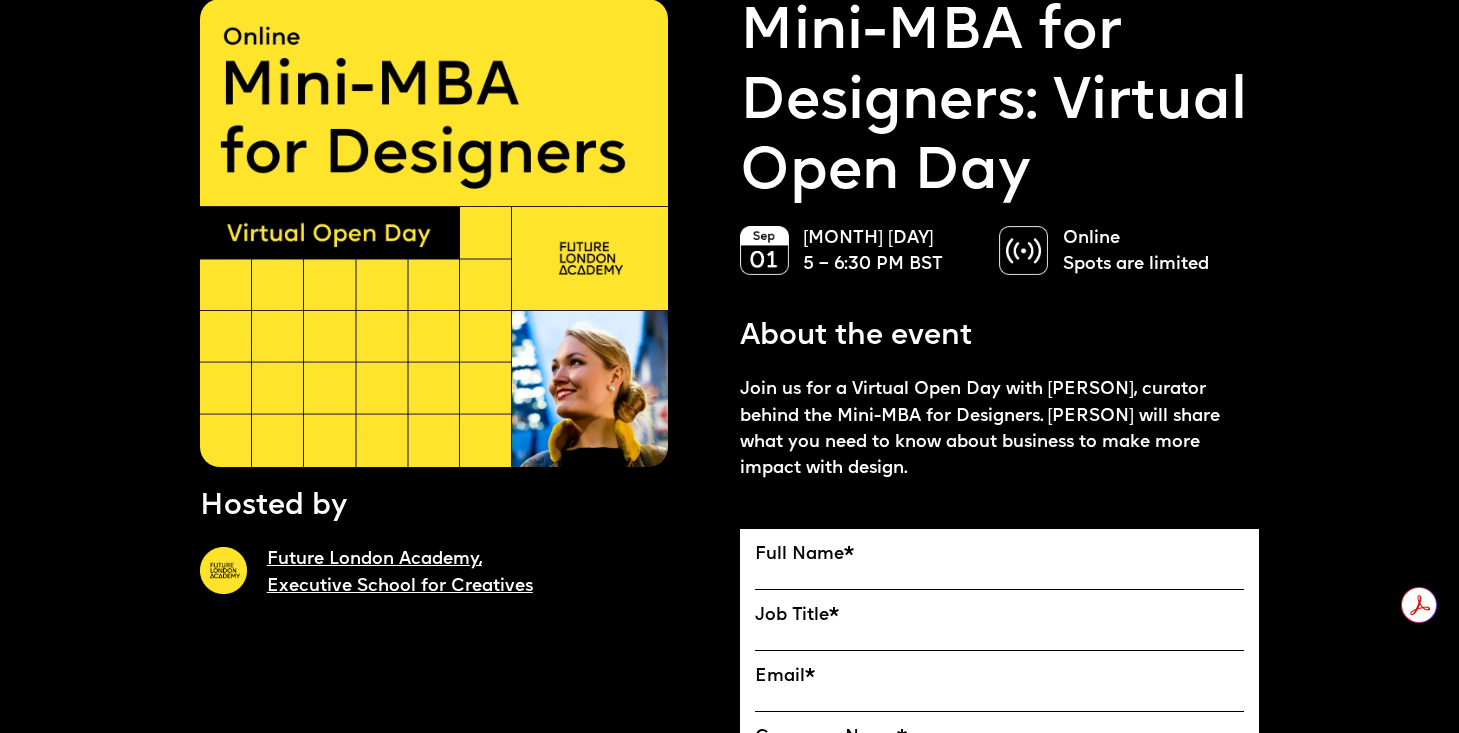 scroll, scrollTop: 120, scrollLeft: 0, axis: vertical 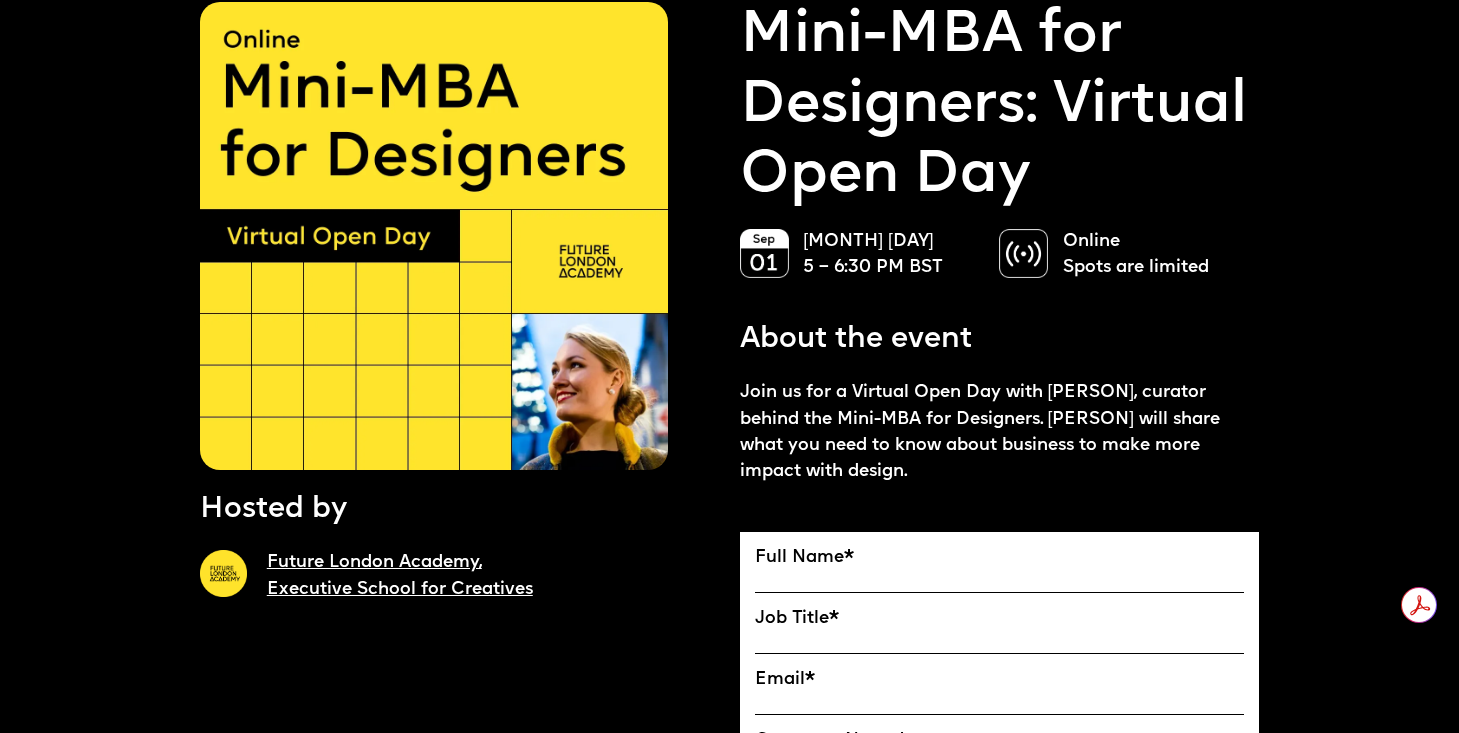 click at bounding box center [434, 236] 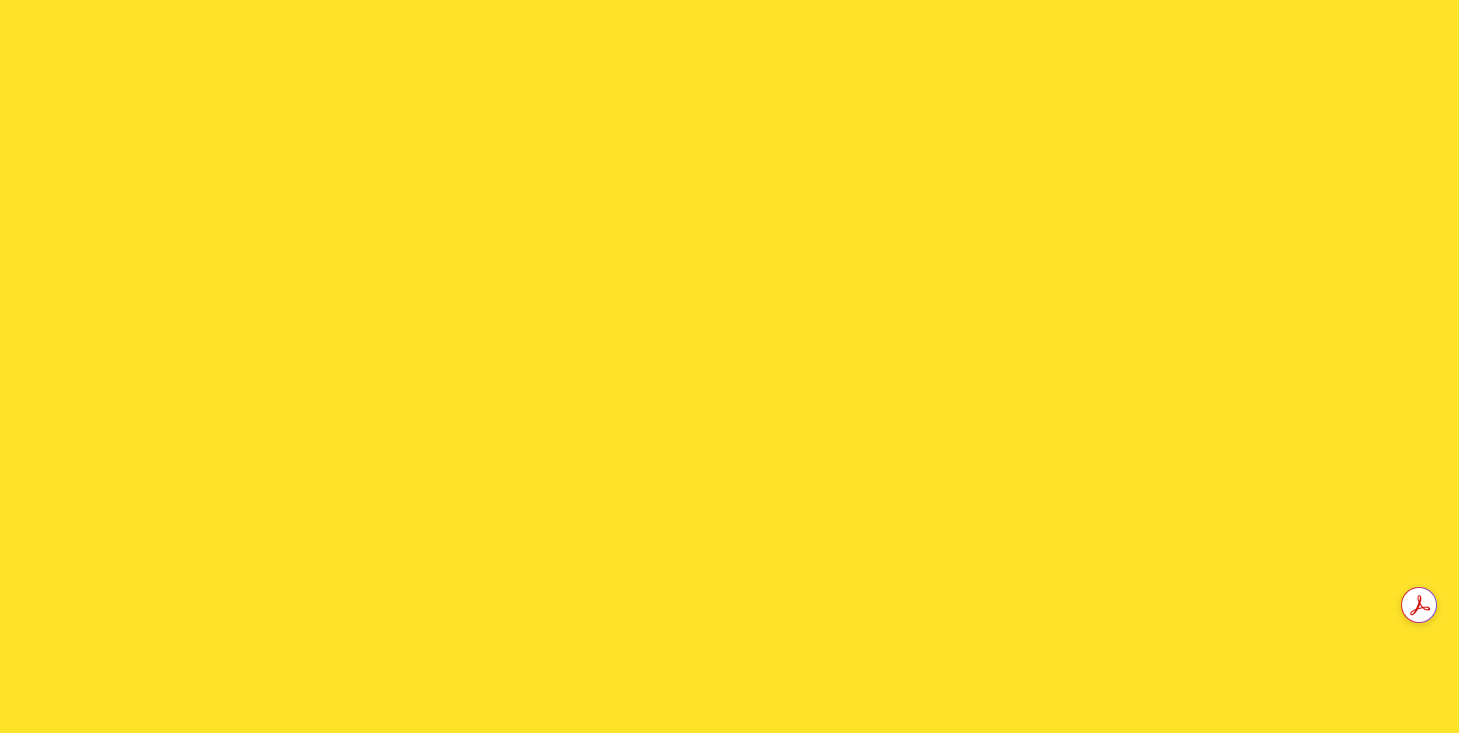 scroll, scrollTop: 0, scrollLeft: 0, axis: both 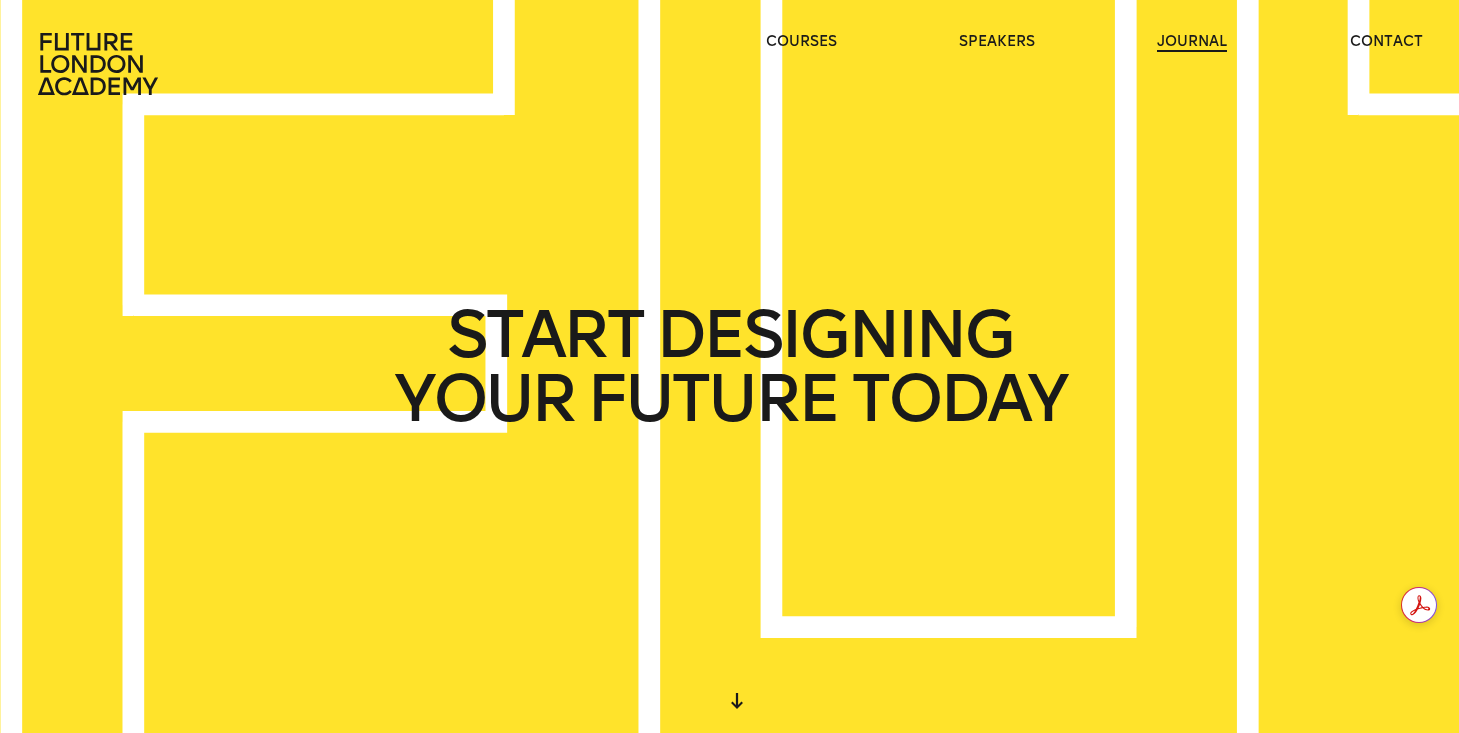 click on "journal" at bounding box center (1192, 42) 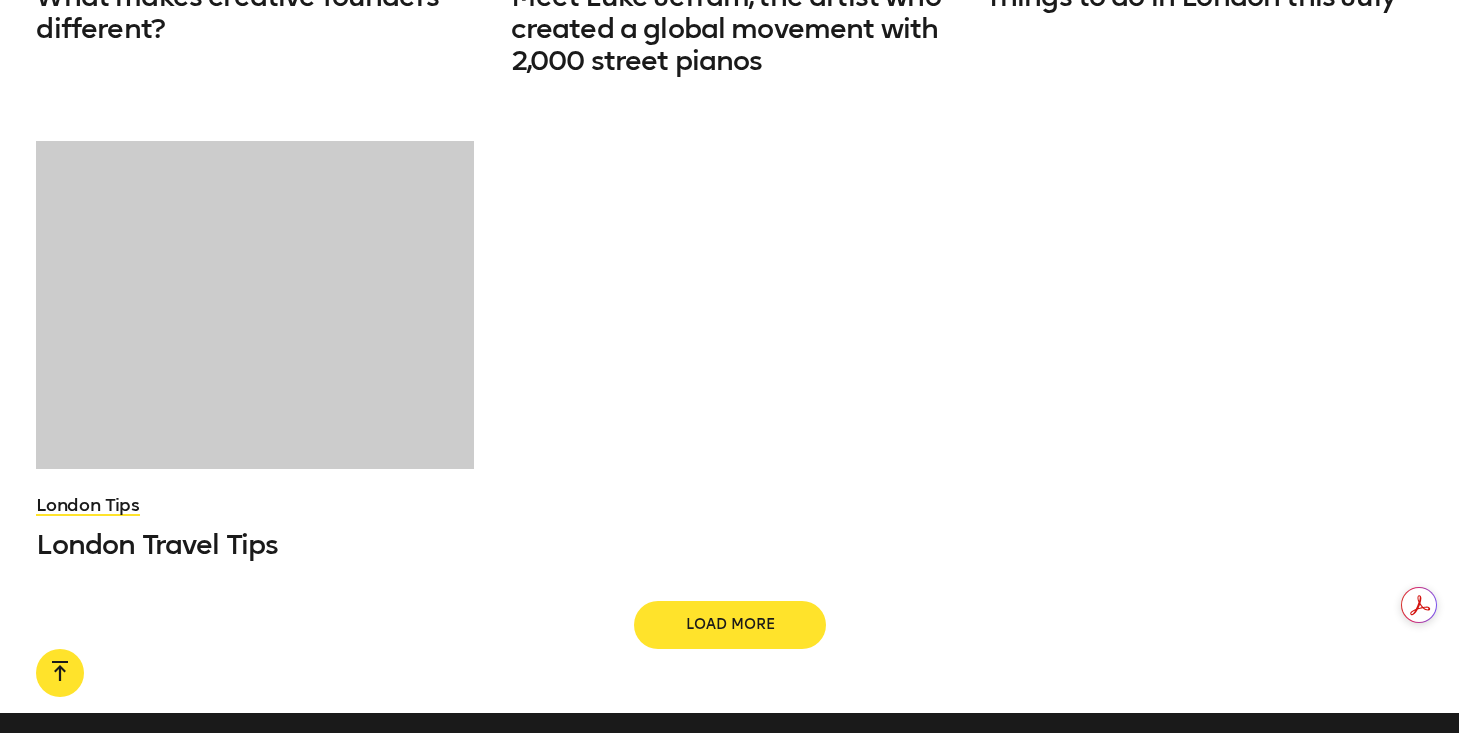 scroll, scrollTop: 2156, scrollLeft: 0, axis: vertical 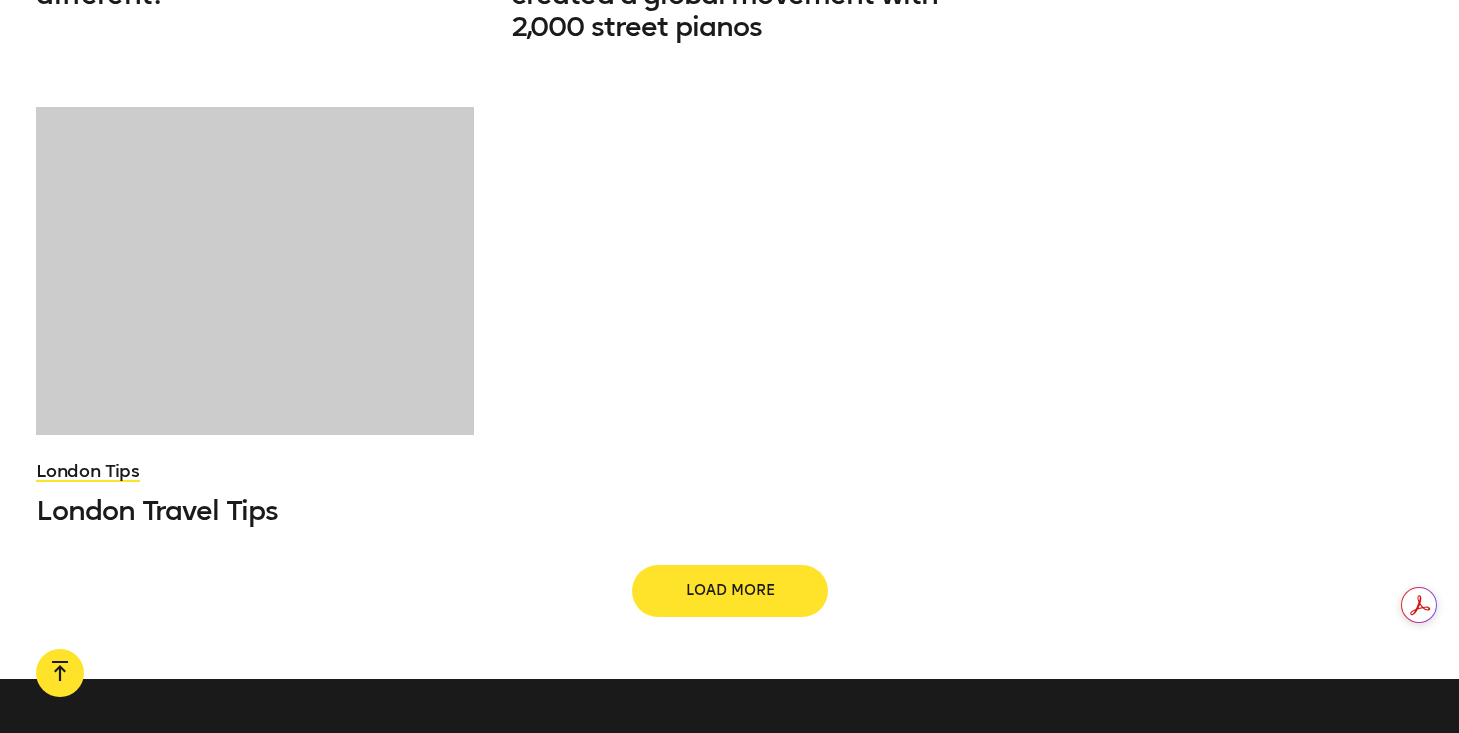 click on "Load more" at bounding box center (730, 591) 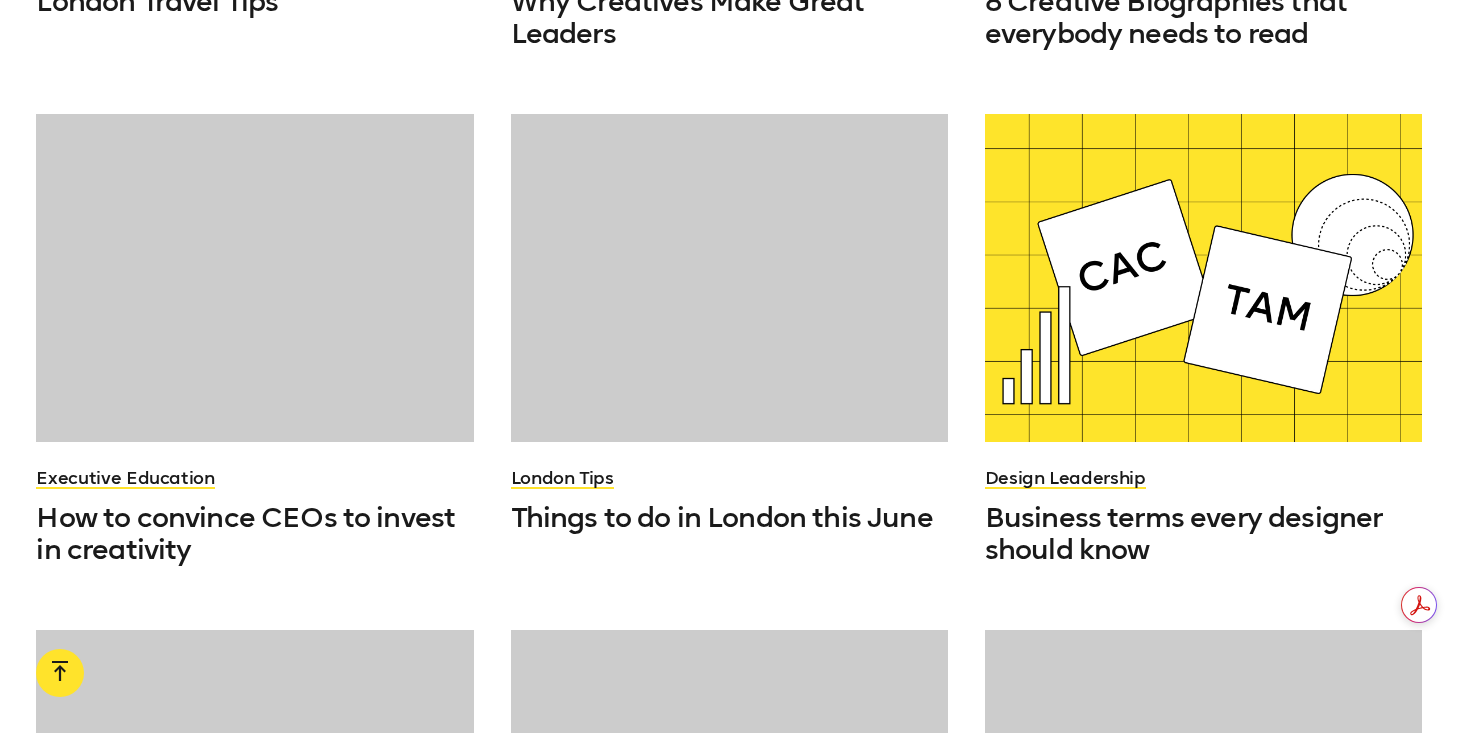 scroll, scrollTop: 2666, scrollLeft: 0, axis: vertical 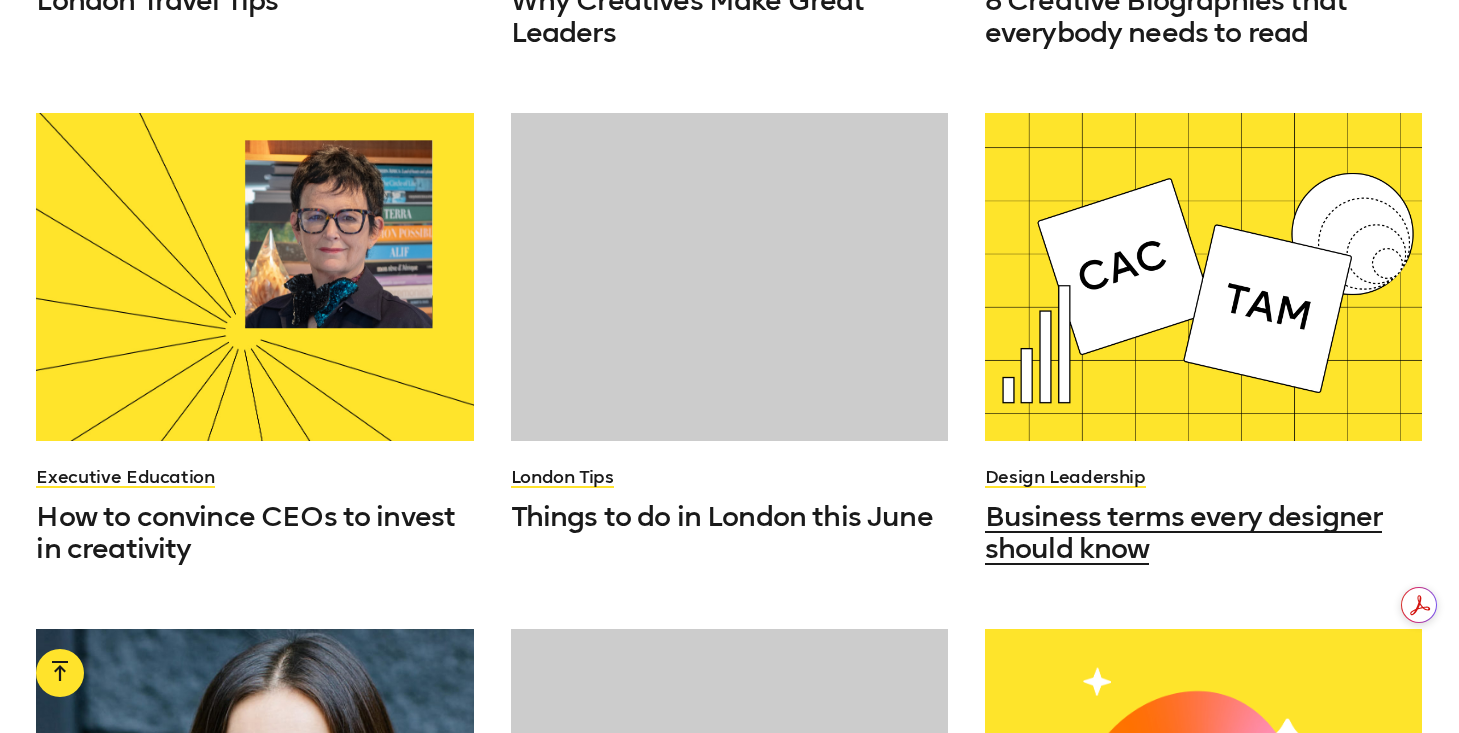 type 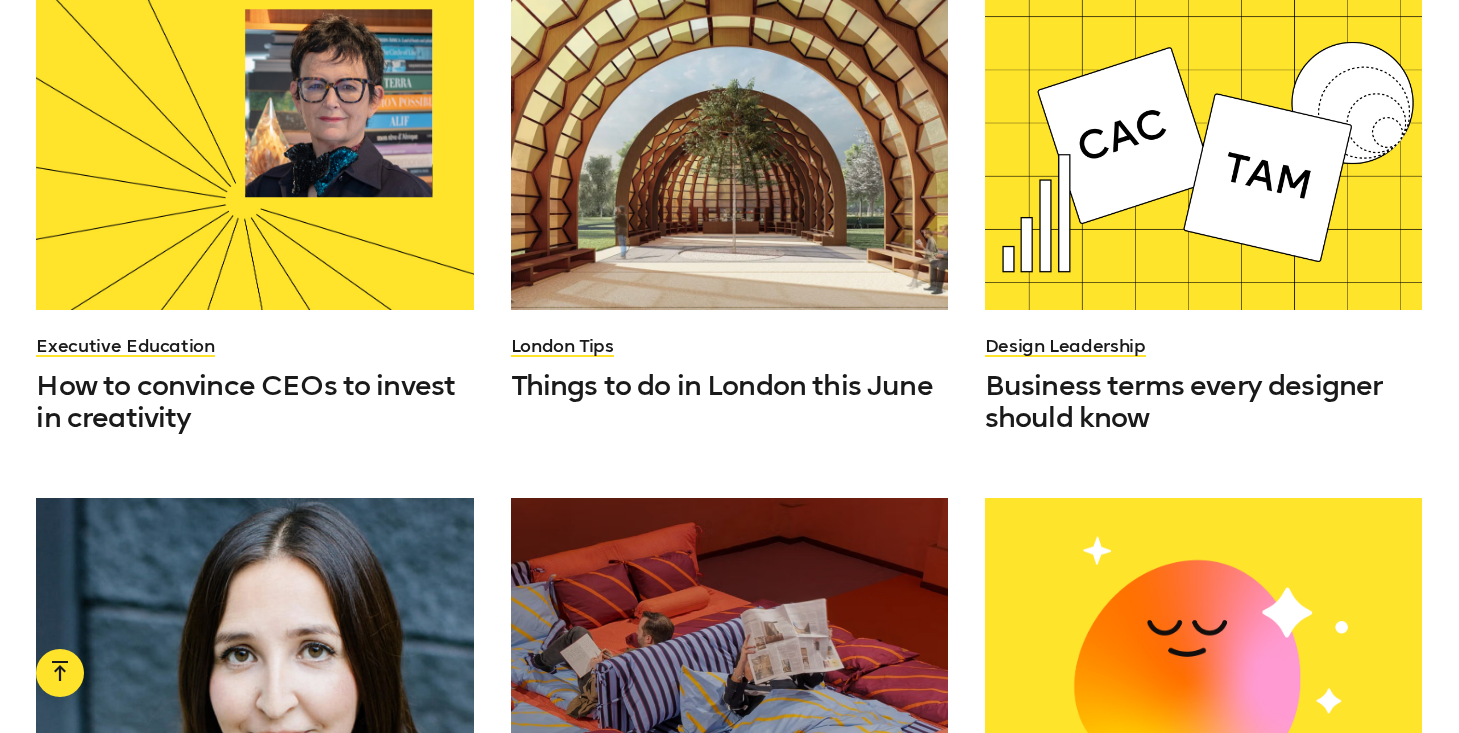 scroll, scrollTop: 2799, scrollLeft: 0, axis: vertical 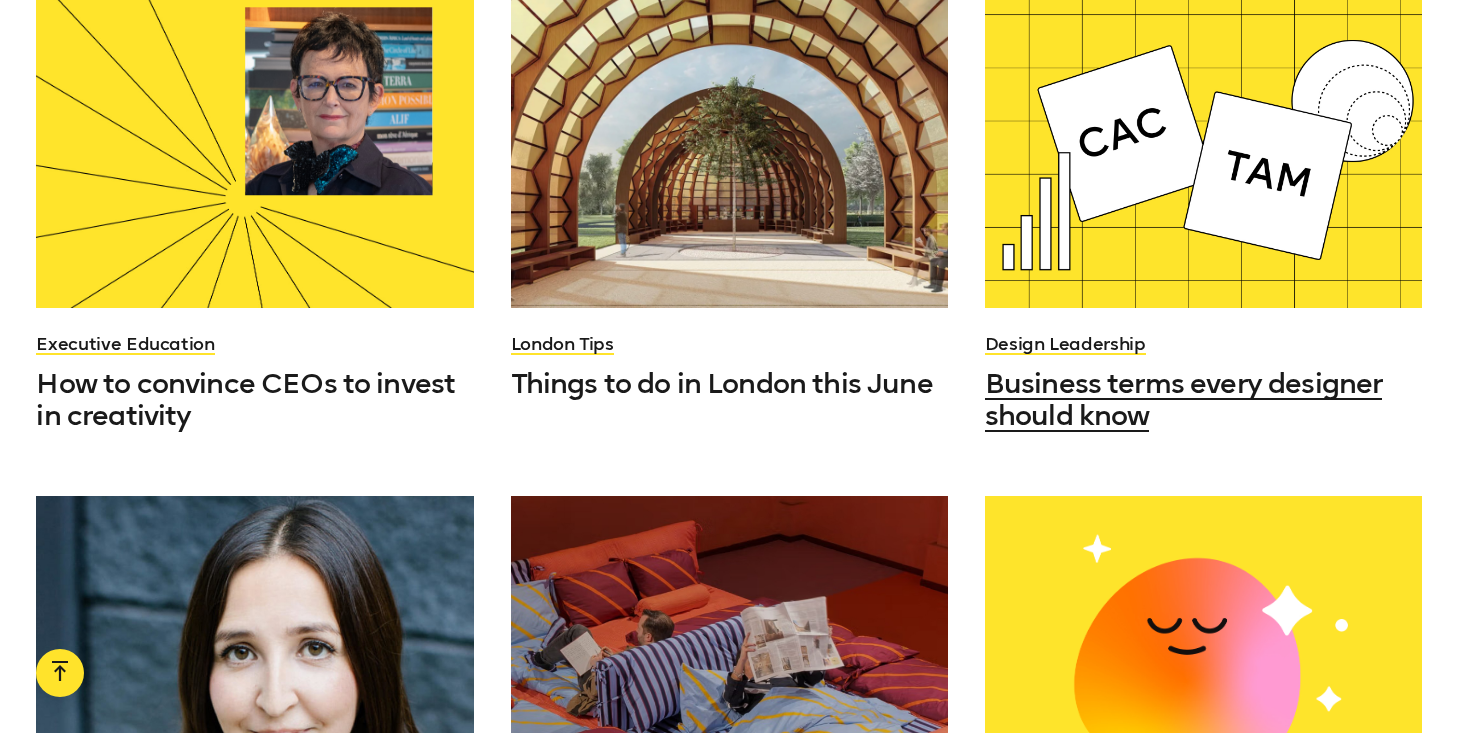 click at bounding box center [1204, 144] 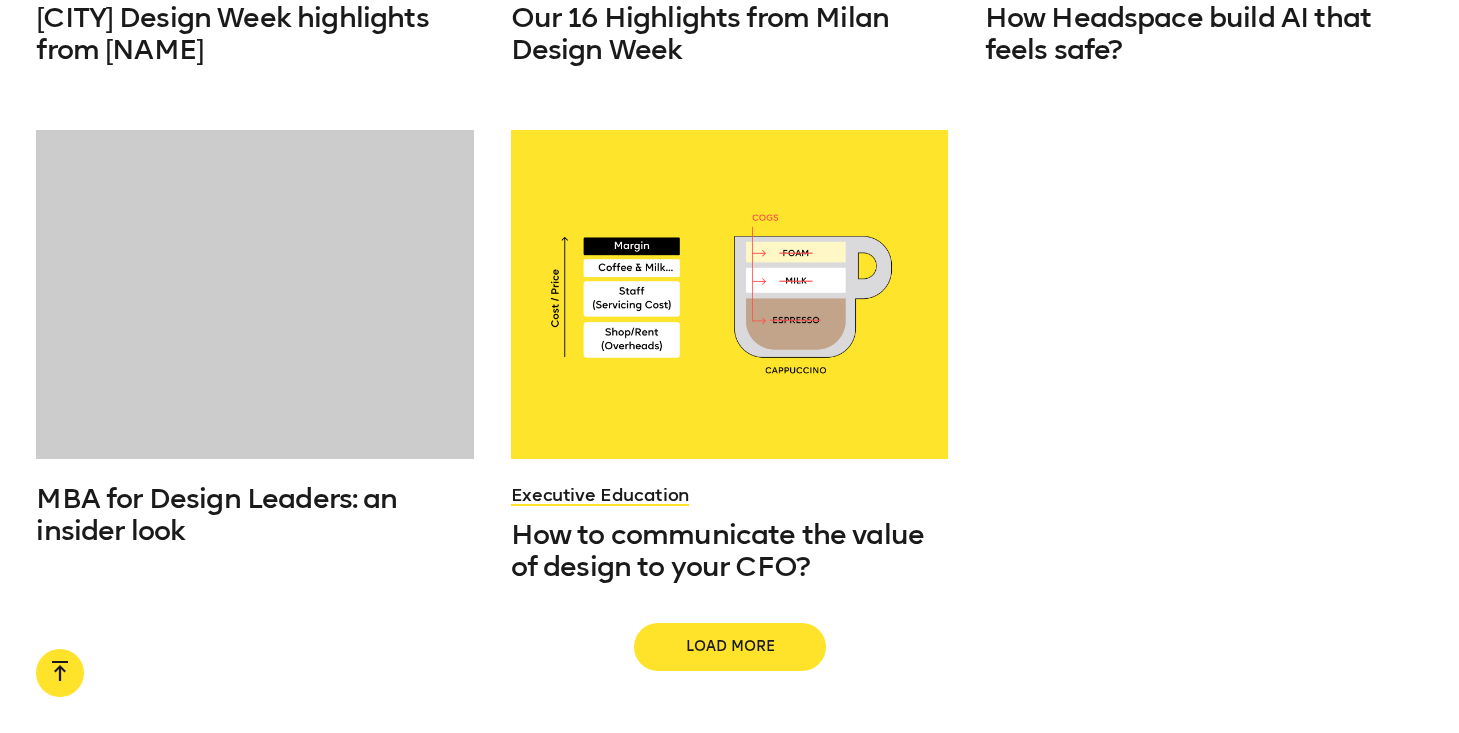 scroll, scrollTop: 3746, scrollLeft: 0, axis: vertical 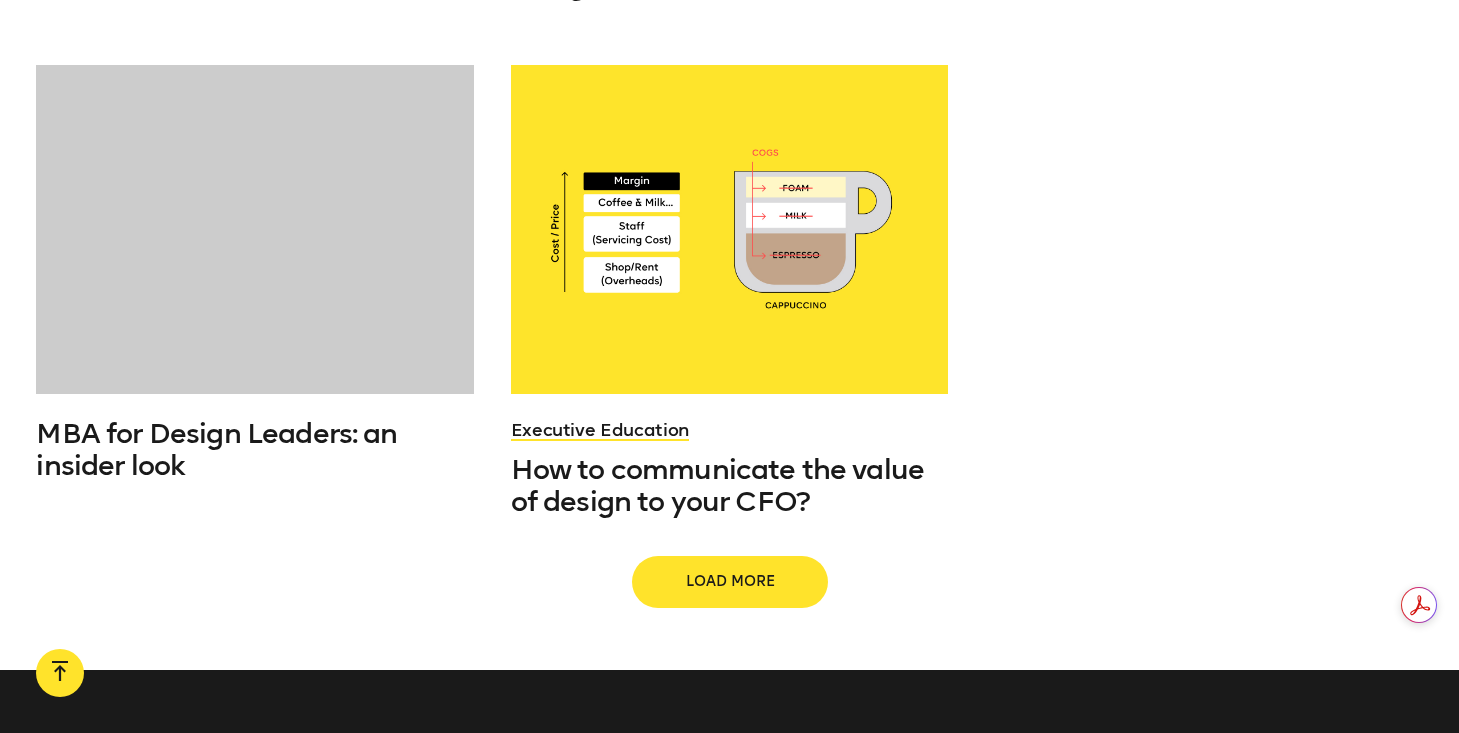 click on "Load more" at bounding box center (730, 582) 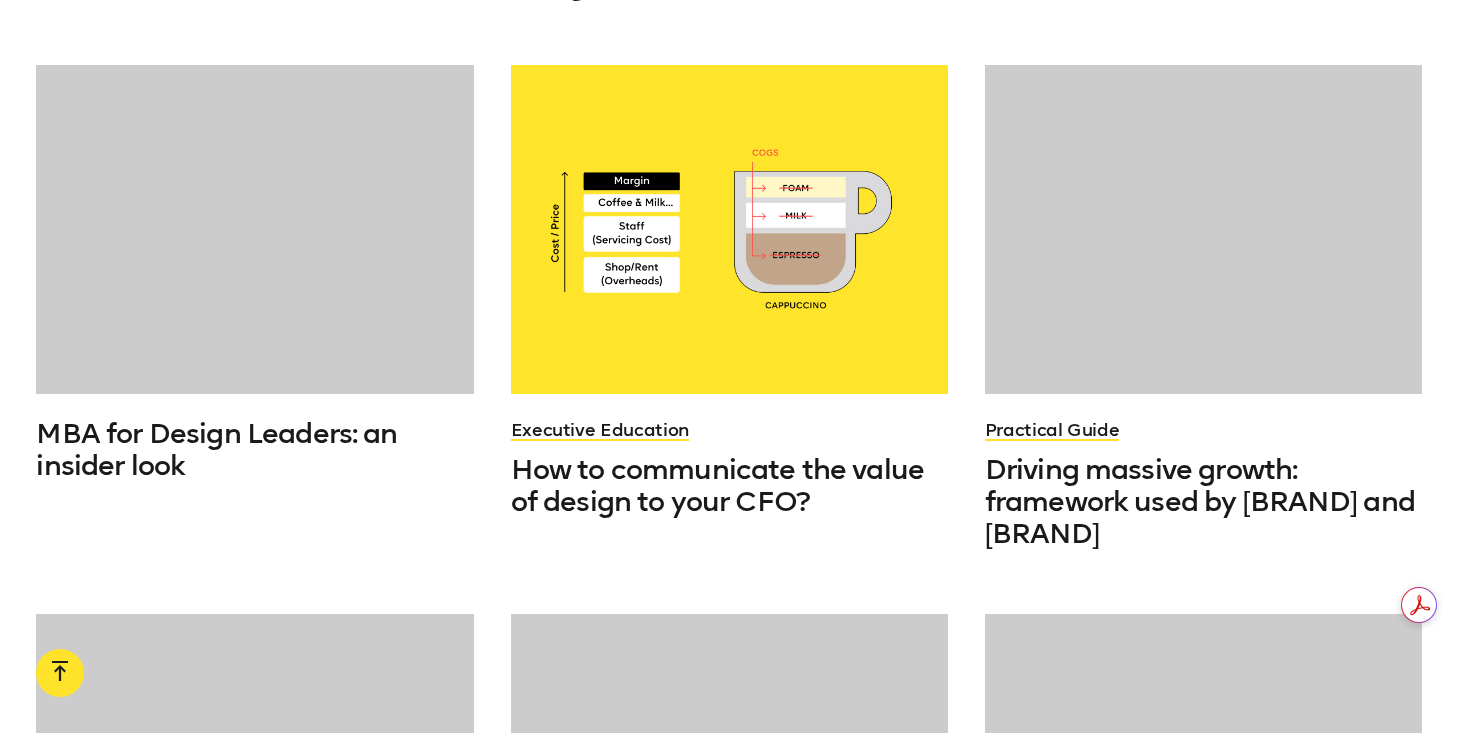 click on "First-person insights from our Executive programme for Design Leaders Design Leadership Chief Design Officer Role Explained: Skills, Responsibilities and Impact Design Leadership How a Design Prototype Became an $800M Business Opportunity for Philips London Tips Cool Things to do in Canary Wharf Executive Education 5 rules of life from AKQA Co-Founder community 9 Chilean Design Studios to Watch Design Leadership What makes creative founders different? Design Leadership Meet Luke Jerram, the artist who created a global movement with 2,000 street pianos London Tips Things to do in London this July London Tips London Travel Tips Design Leadership Why Creatives Make Great Leaders Curated Selection 8 Creative Biographies that everybody needs to read Executive Education How to convince CEOs to invest in creativity London Tips Things to do in London this June Design Leadership Business terms every designer should know Curated Selection Milan Design Week highlights  from Tamara Parraguez Names to Know London Tips" at bounding box center (729, -459) 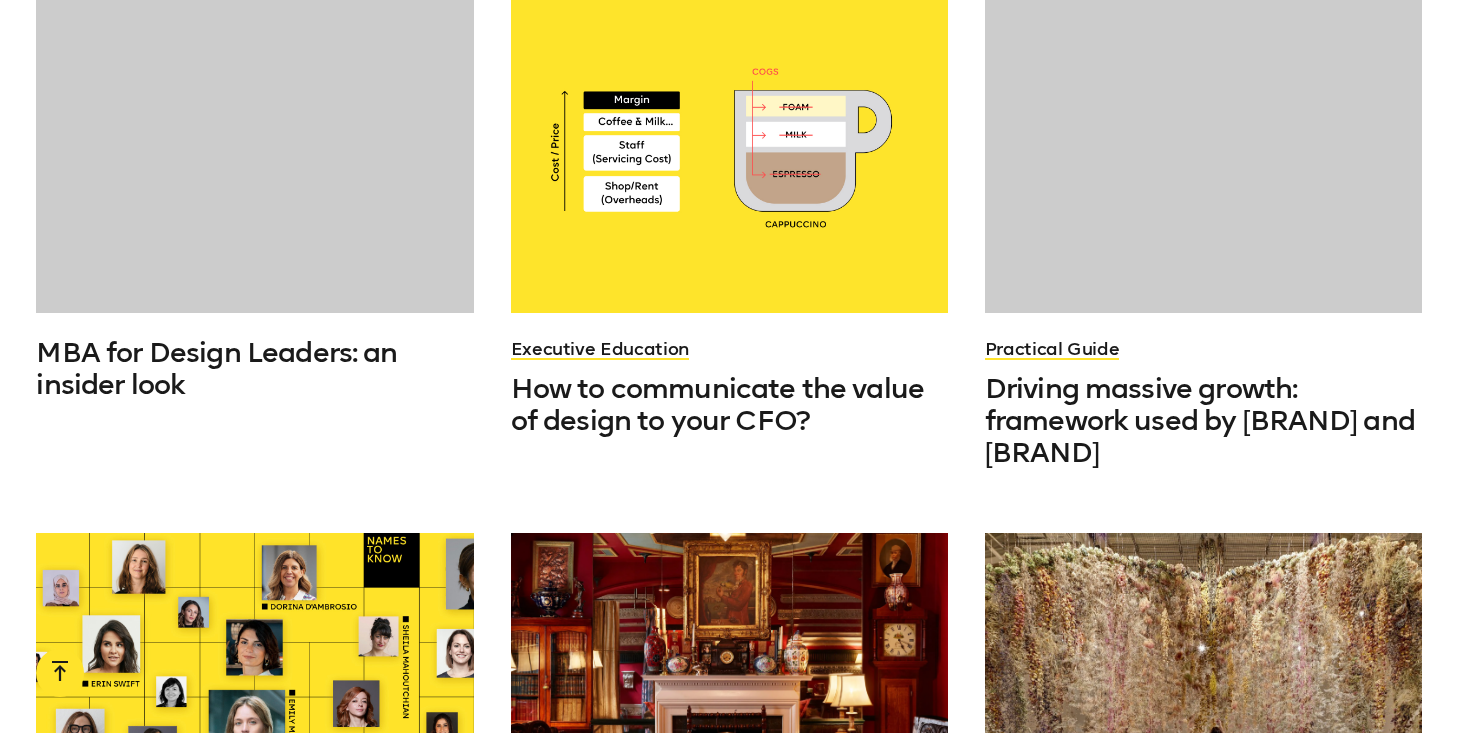scroll, scrollTop: 3828, scrollLeft: 0, axis: vertical 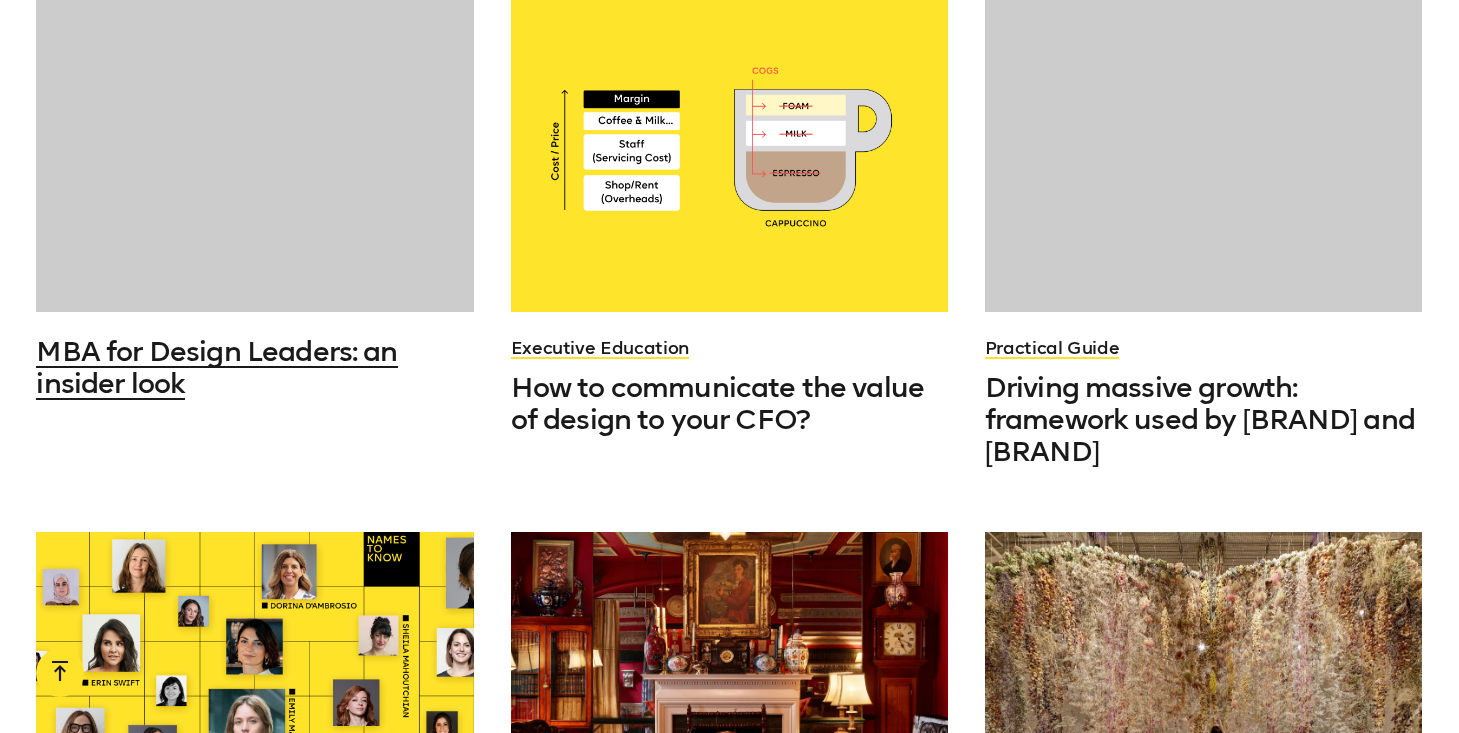 click at bounding box center (255, 147) 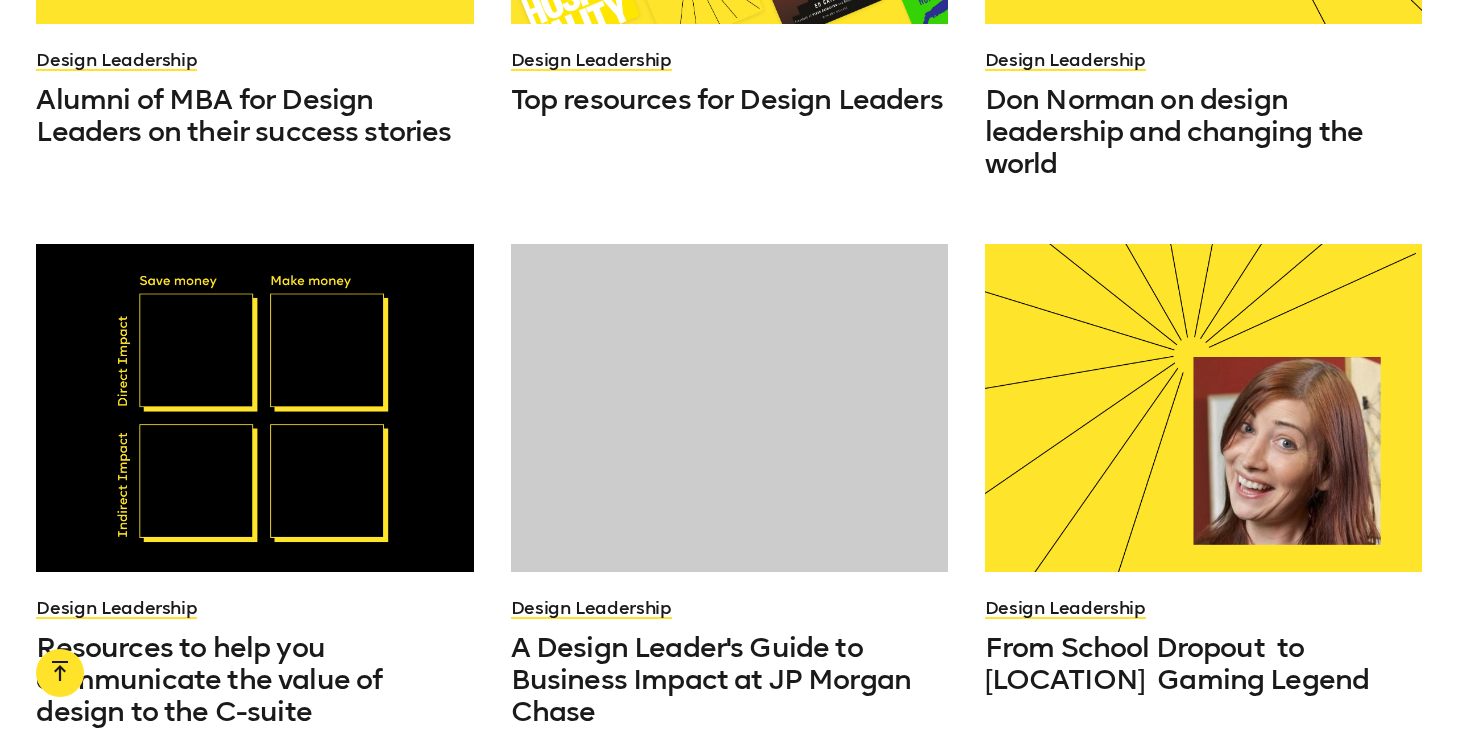 scroll, scrollTop: 5299, scrollLeft: 0, axis: vertical 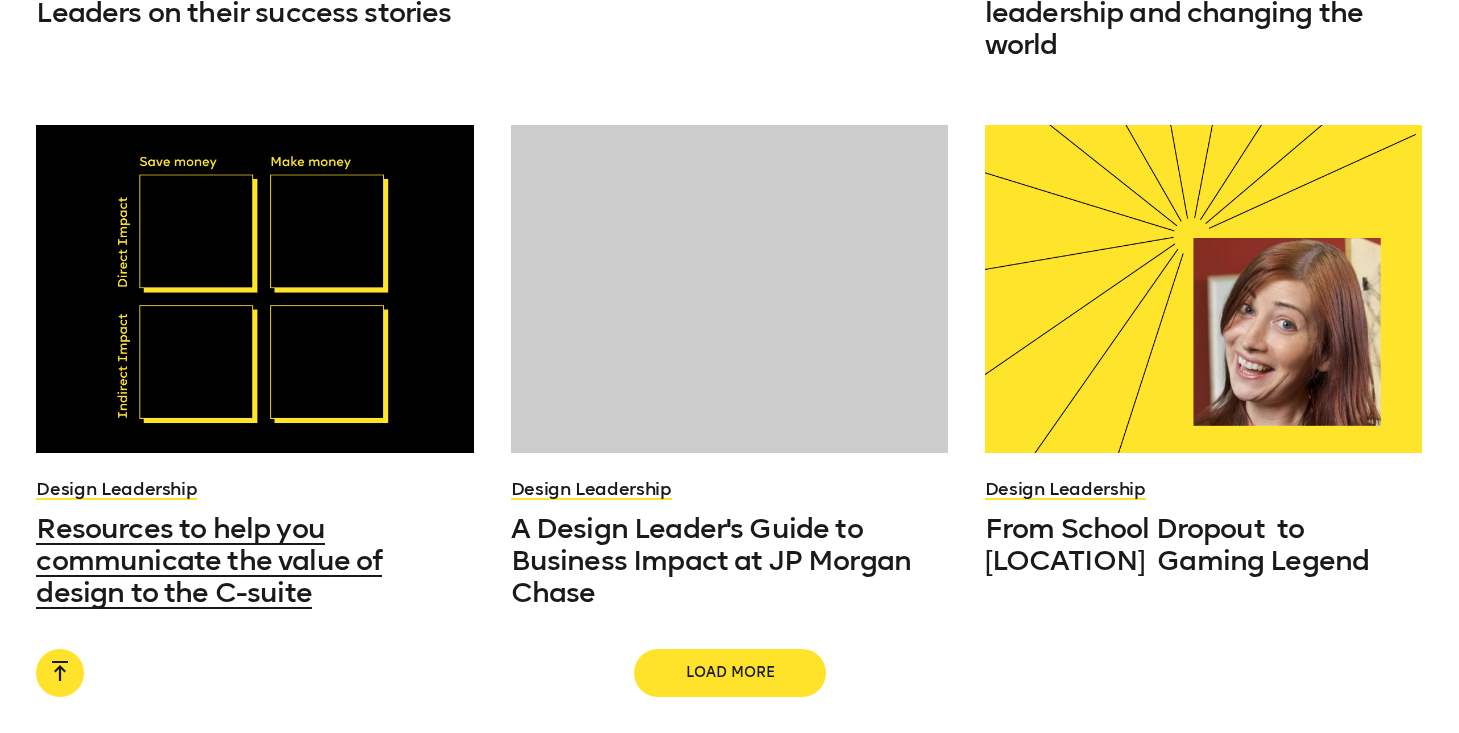 click at bounding box center (255, 289) 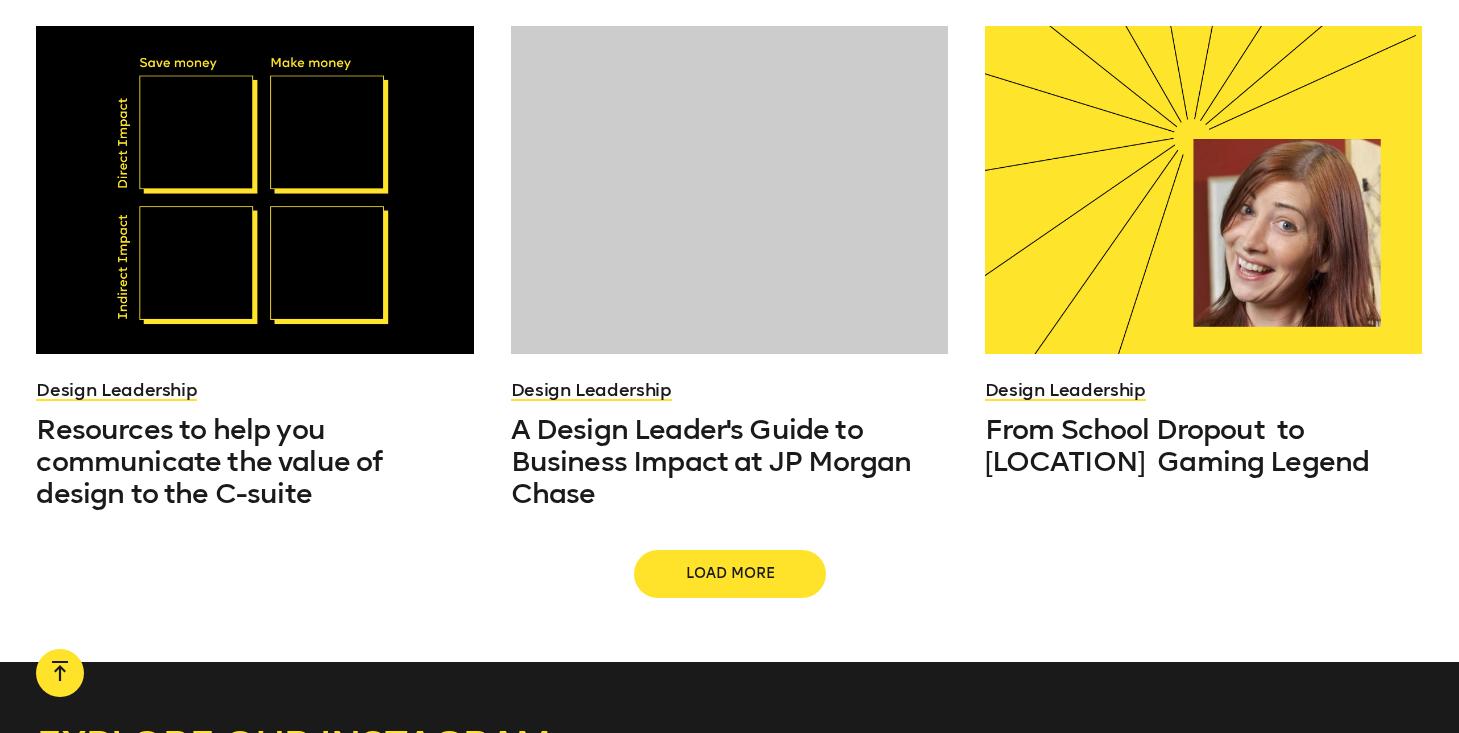 scroll, scrollTop: 5542, scrollLeft: 0, axis: vertical 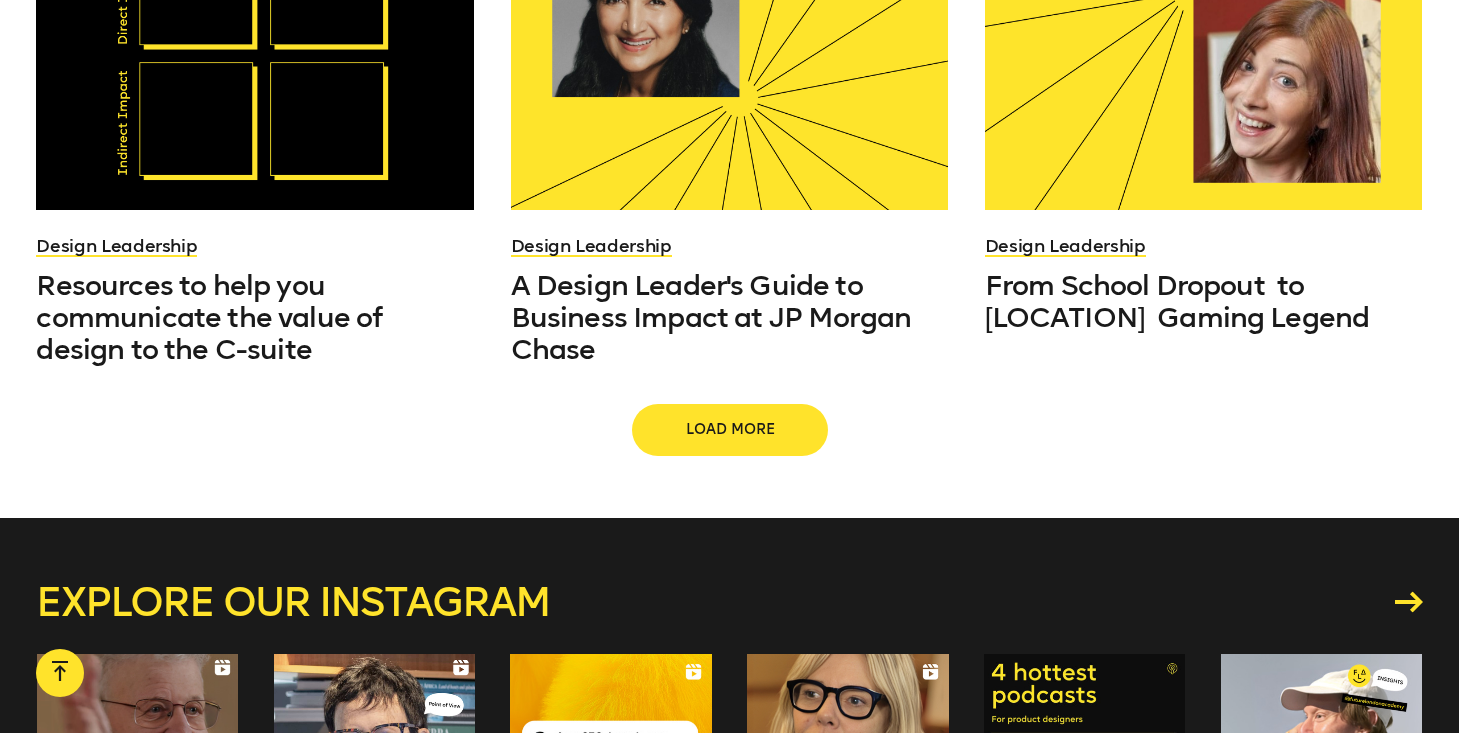 click on "Load more" at bounding box center (730, 430) 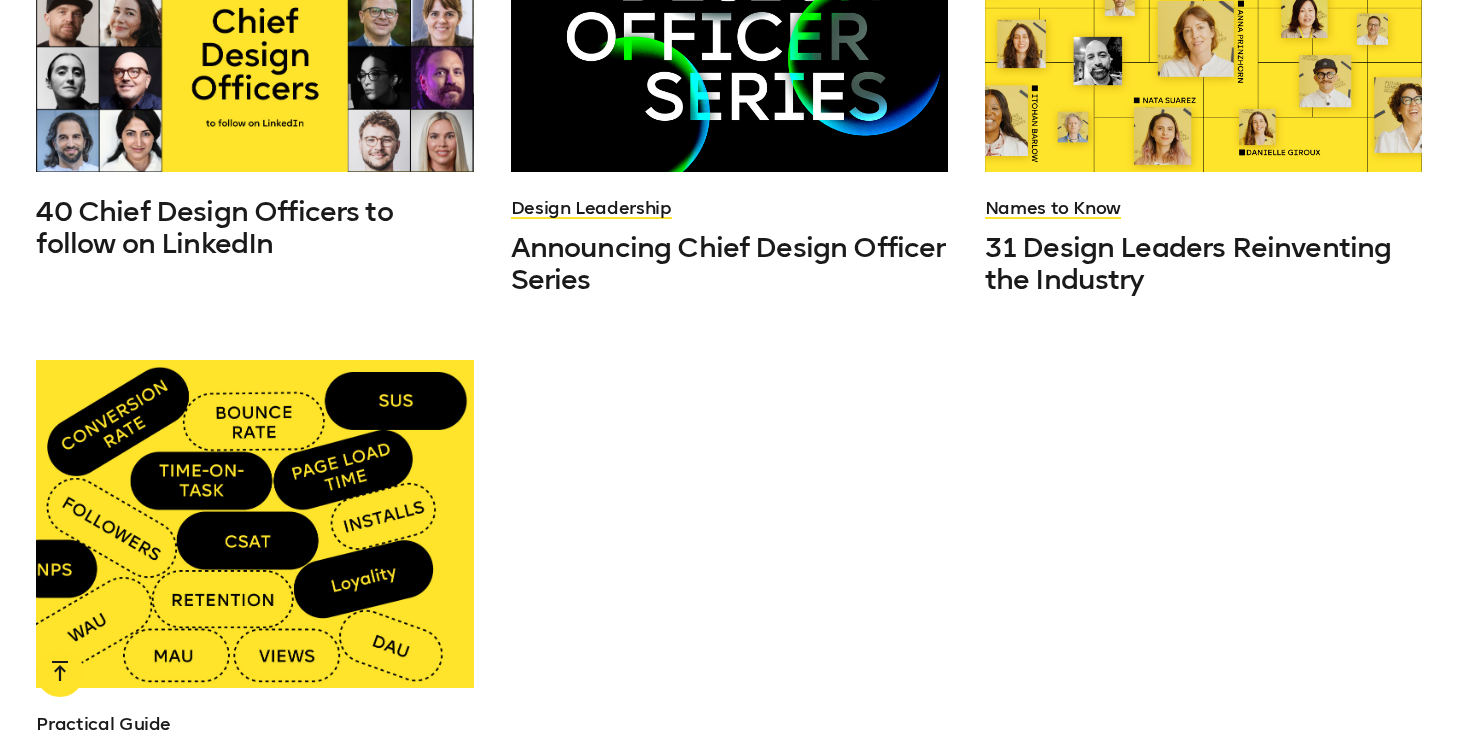 scroll, scrollTop: 7282, scrollLeft: 0, axis: vertical 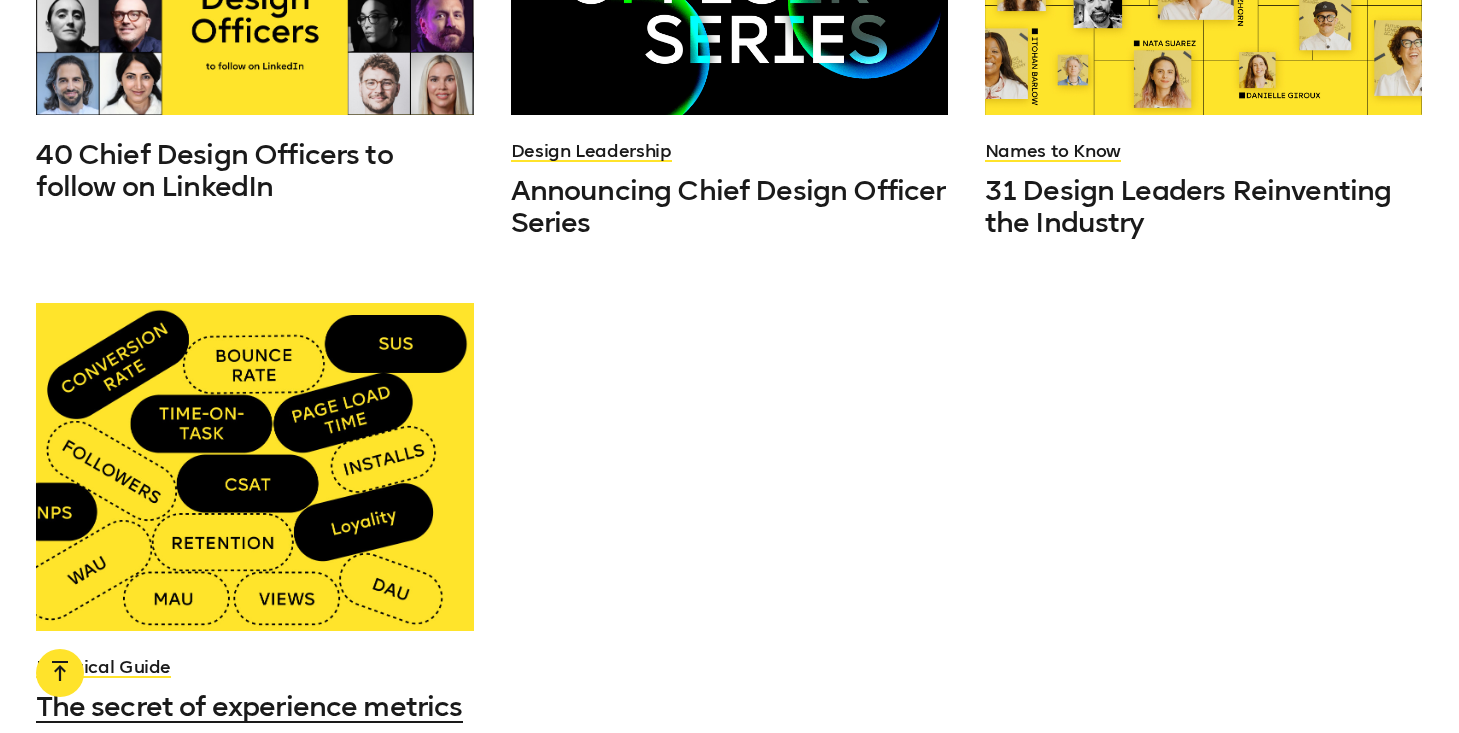 click at bounding box center (255, 467) 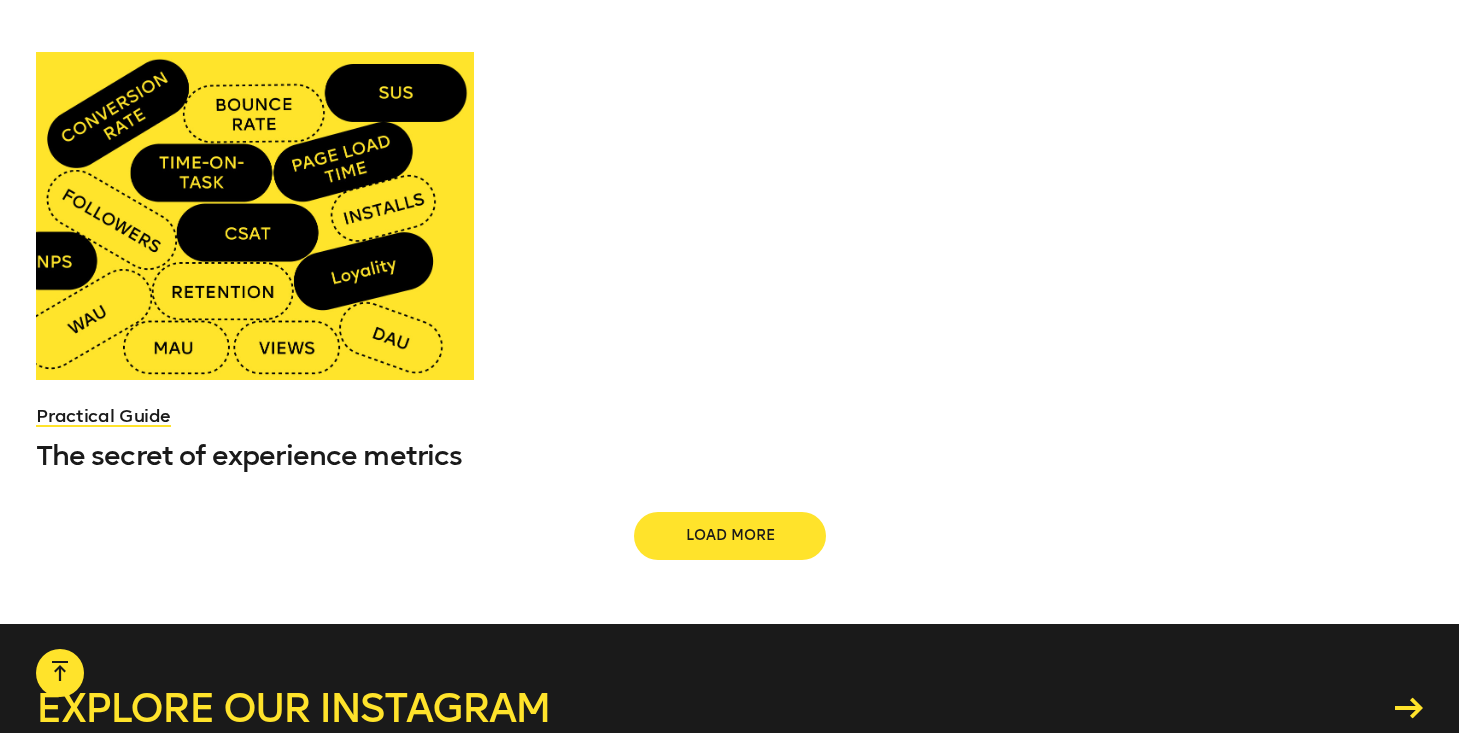 scroll, scrollTop: 7539, scrollLeft: 0, axis: vertical 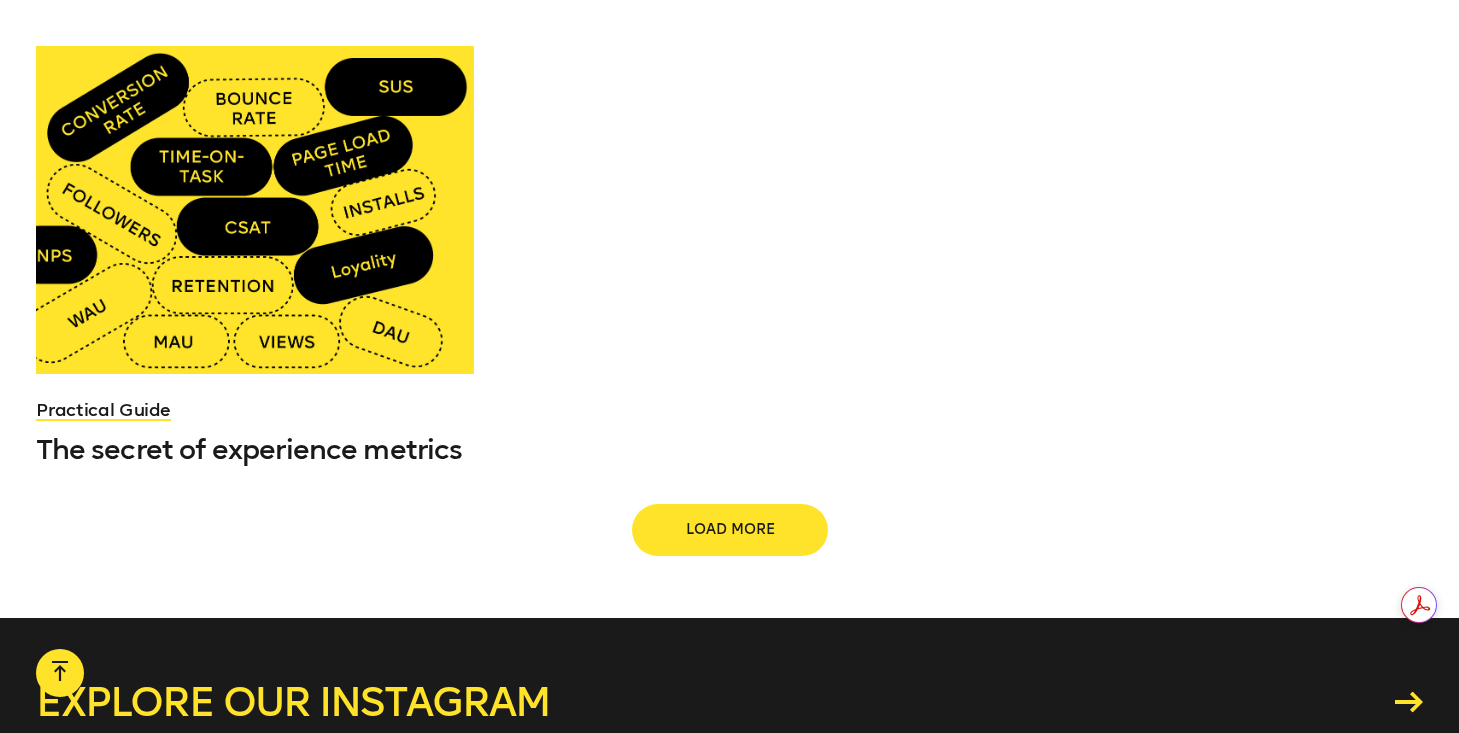 click on "Load more" at bounding box center (730, 530) 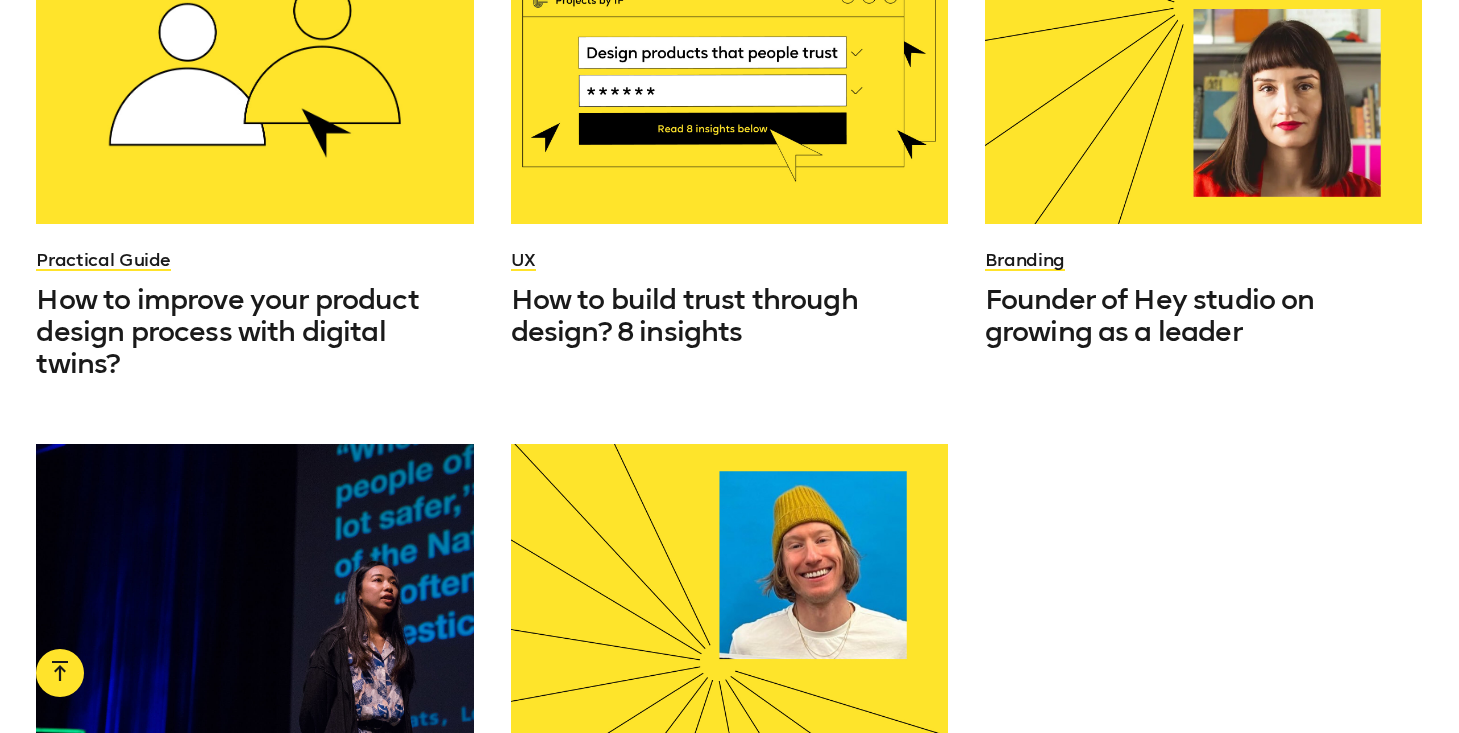 scroll, scrollTop: 8733, scrollLeft: 0, axis: vertical 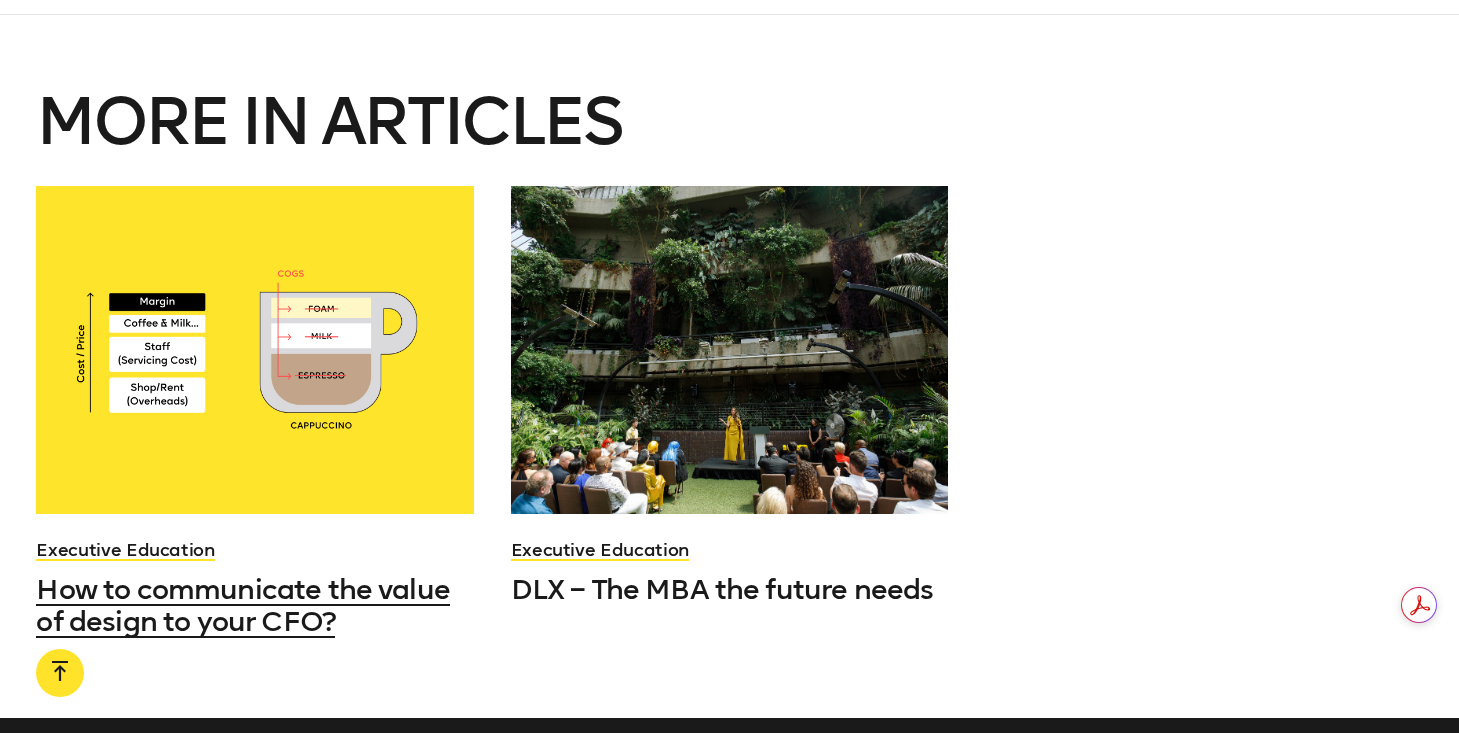 click at bounding box center (255, 350) 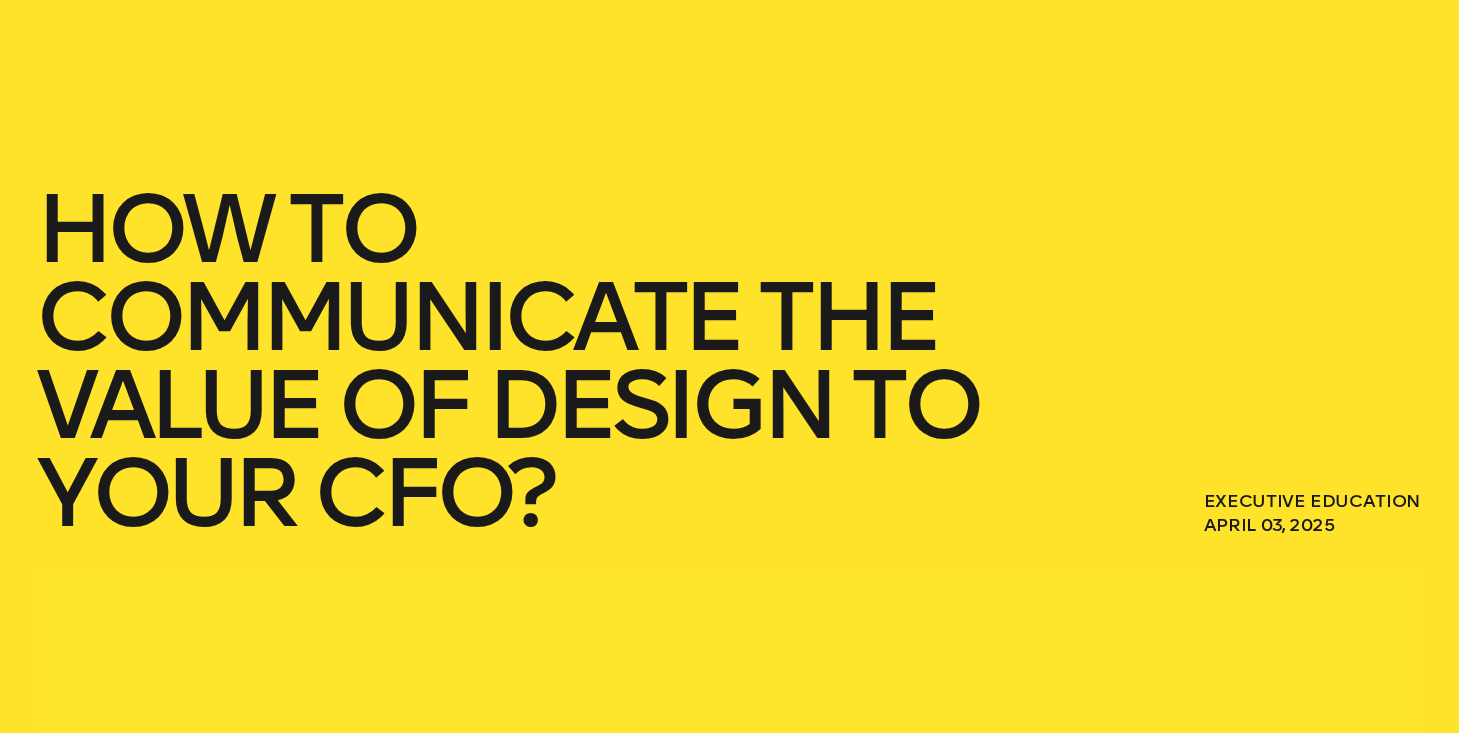 scroll, scrollTop: 0, scrollLeft: 0, axis: both 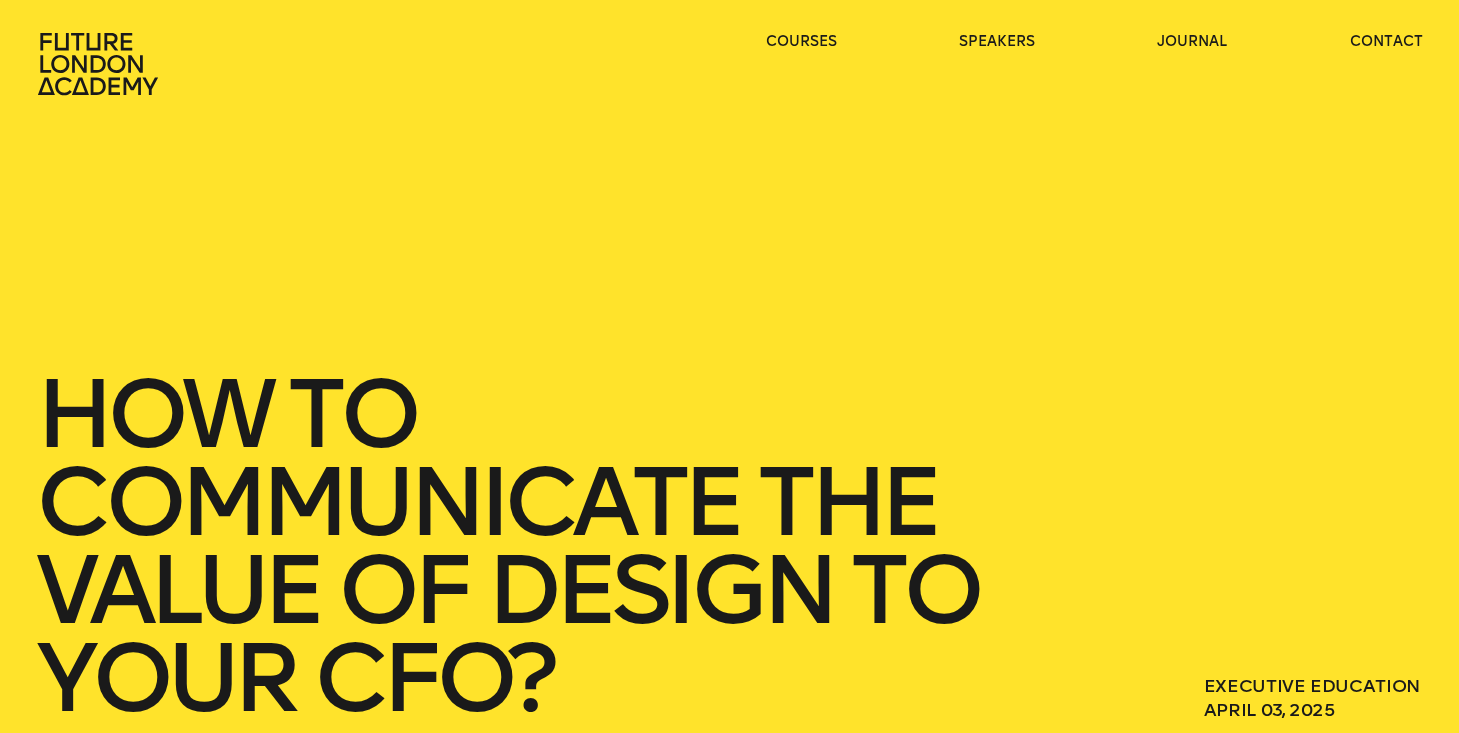 click on "How to communicate the value of design to your CFO?" at bounding box center (546, 546) 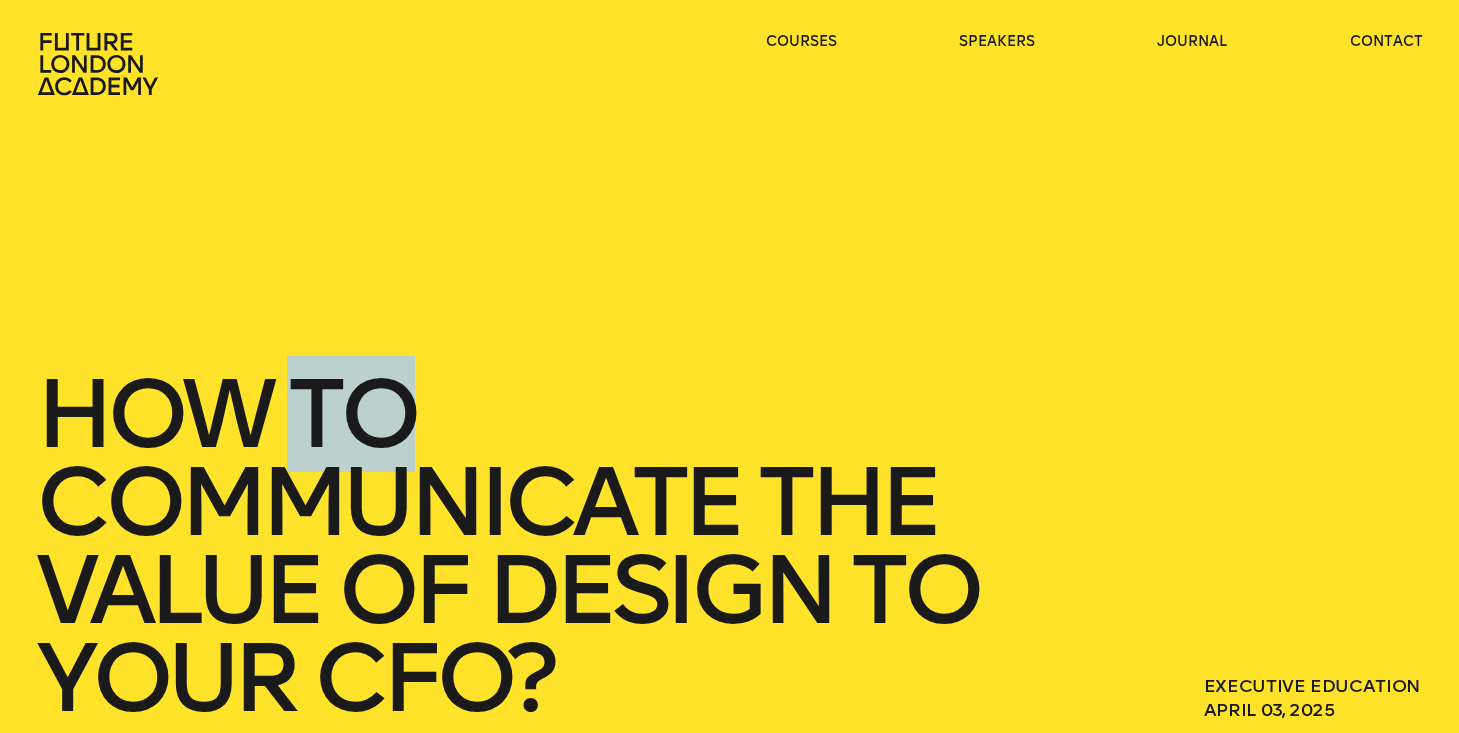 click on "How to communicate the value of design to your CFO?" at bounding box center [546, 546] 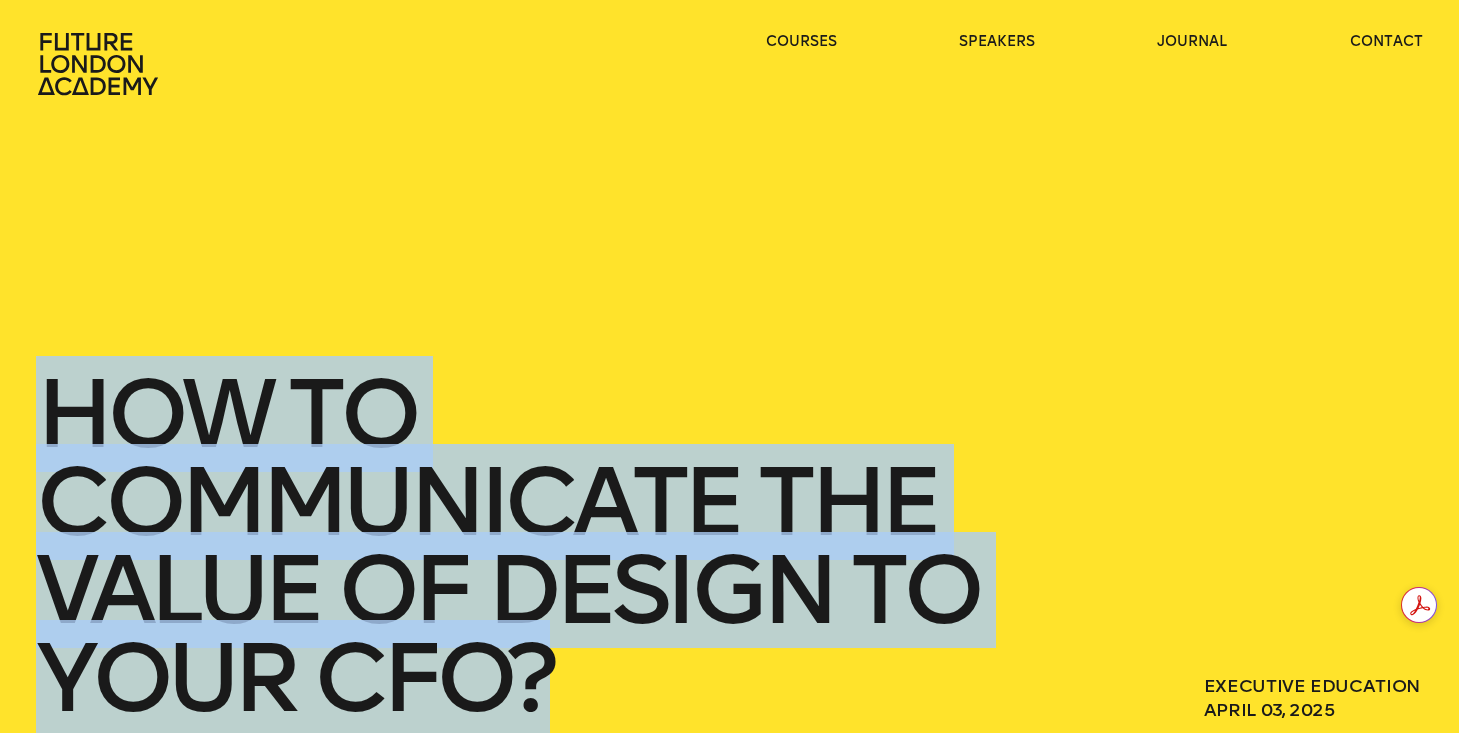 click on "How to communicate the value of design to your CFO?" at bounding box center [546, 546] 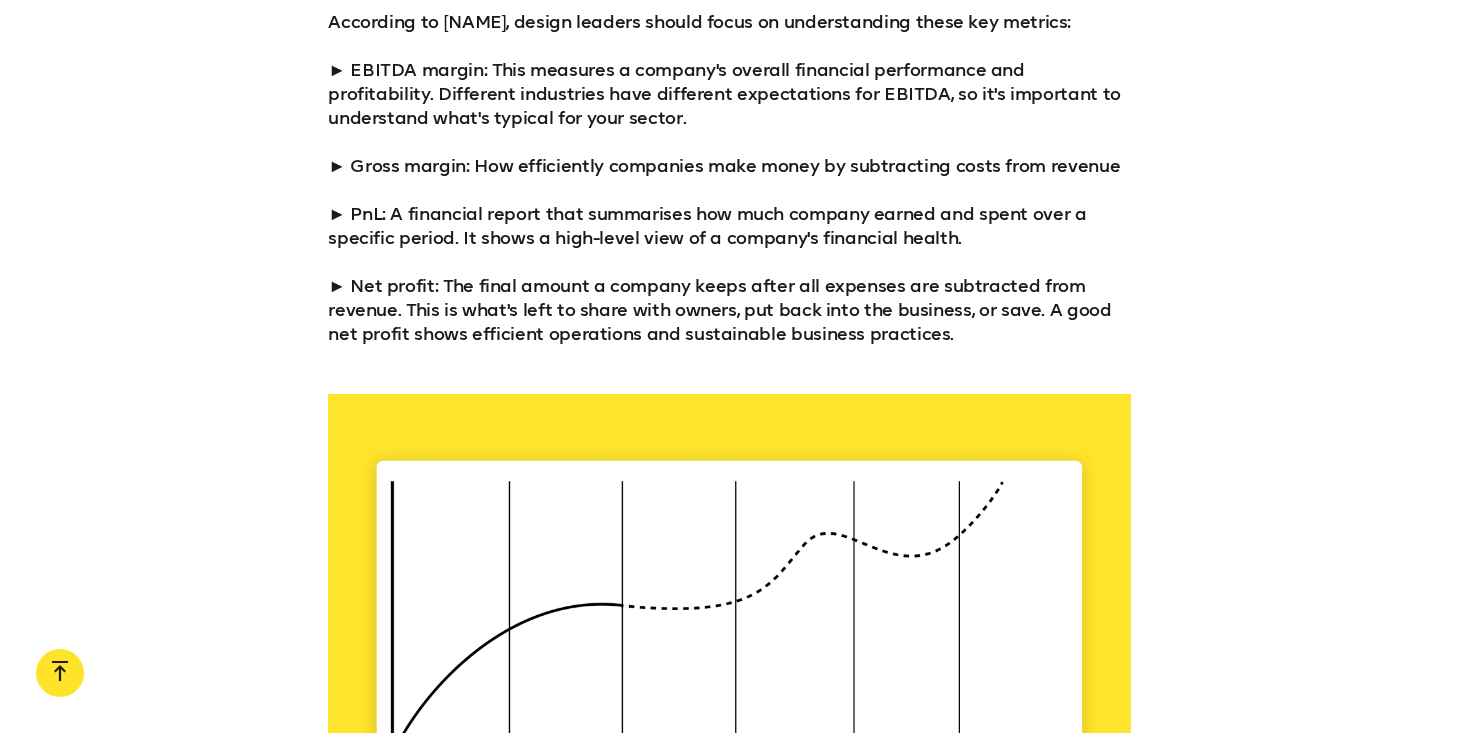 scroll, scrollTop: 4608, scrollLeft: 0, axis: vertical 